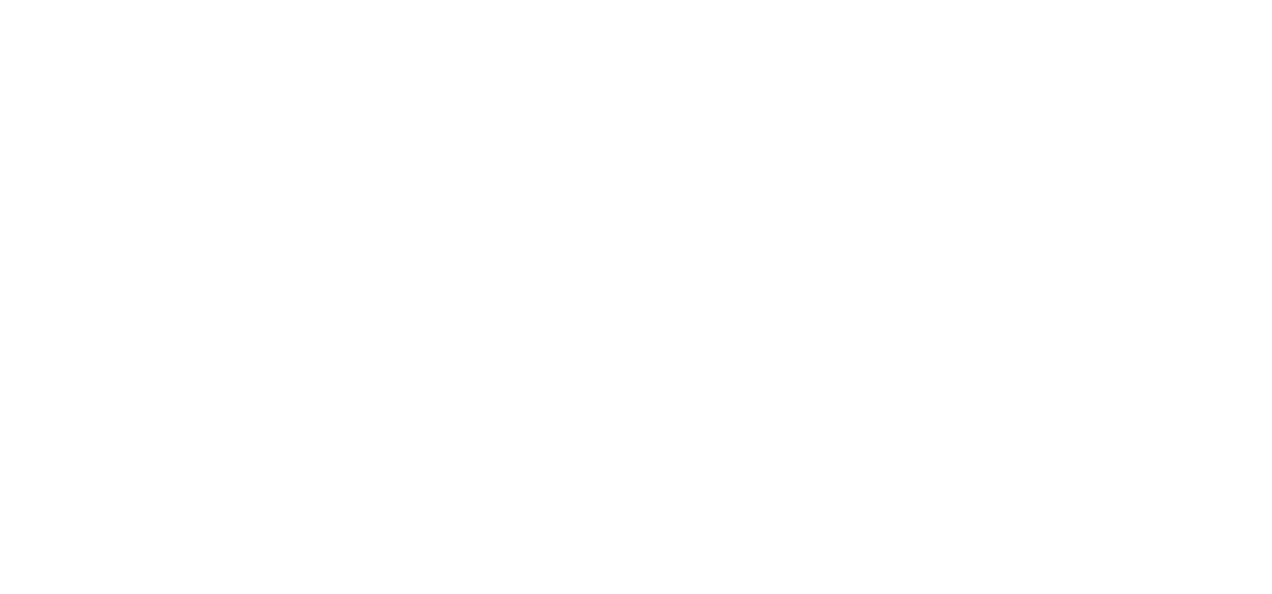 scroll, scrollTop: 0, scrollLeft: 0, axis: both 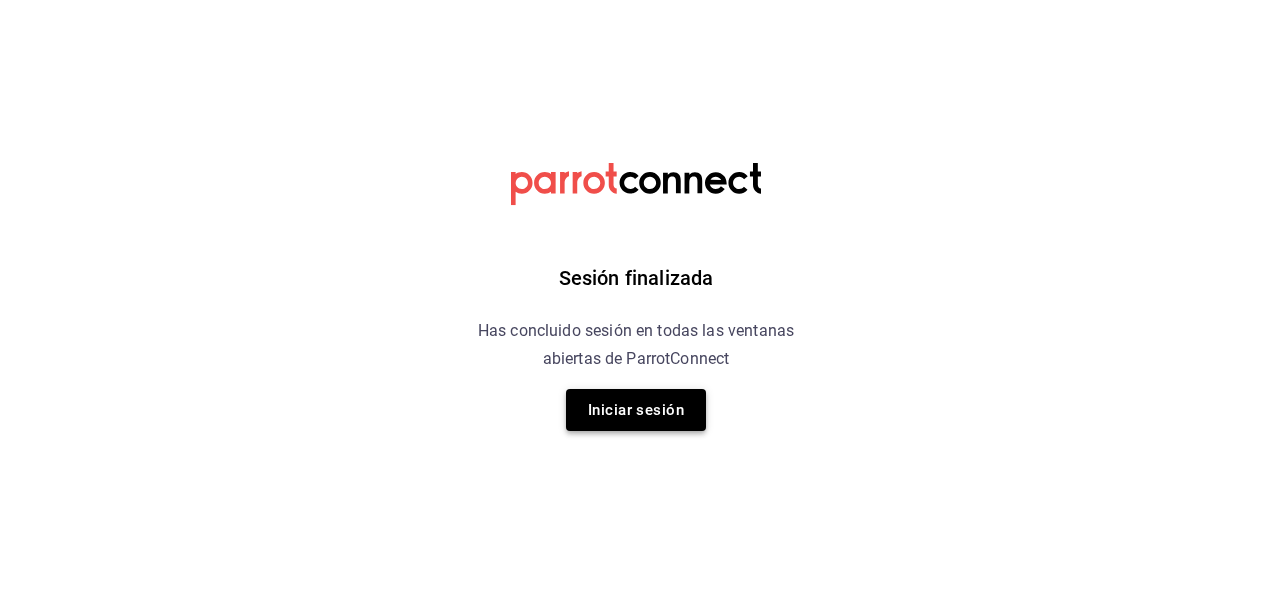 click on "Iniciar sesión" at bounding box center (636, 410) 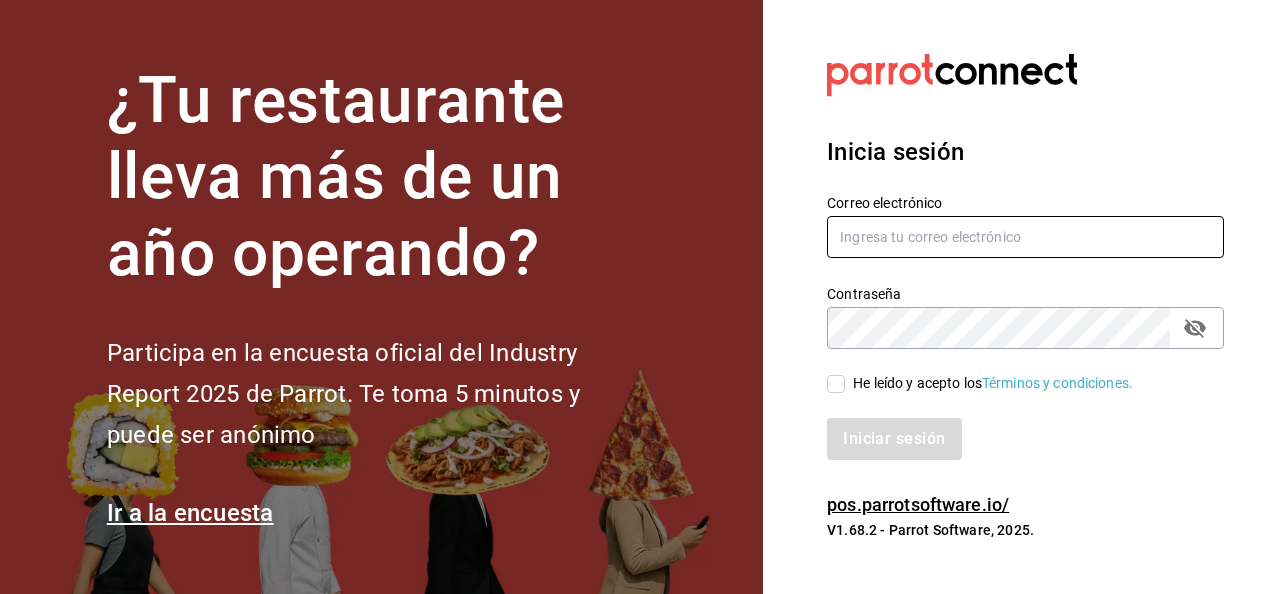 type on "[USERNAME]@example.com" 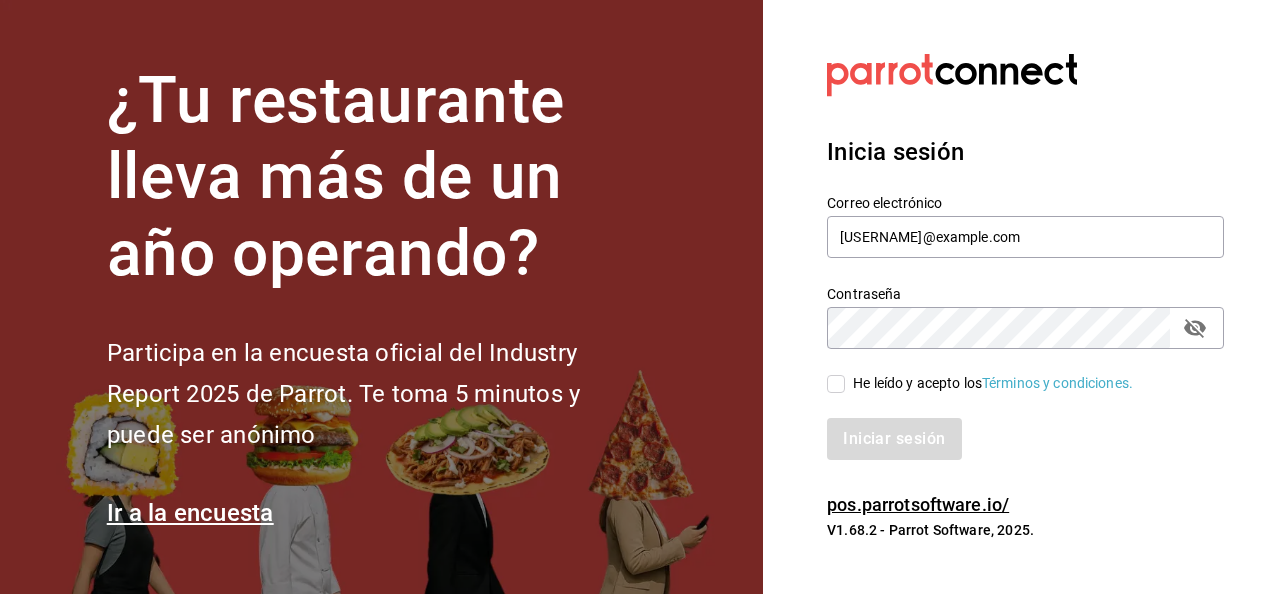 click on "He leído y acepto los  Términos y condiciones." at bounding box center (1013, 372) 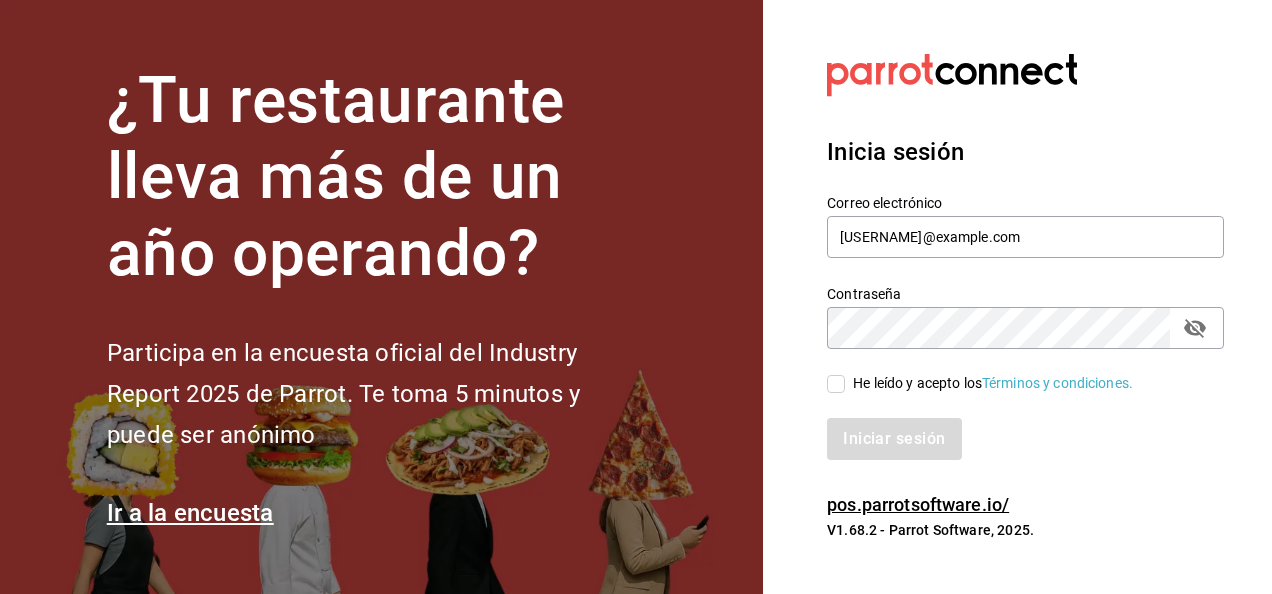 click on "He leído y acepto los  Términos y condiciones." at bounding box center (836, 384) 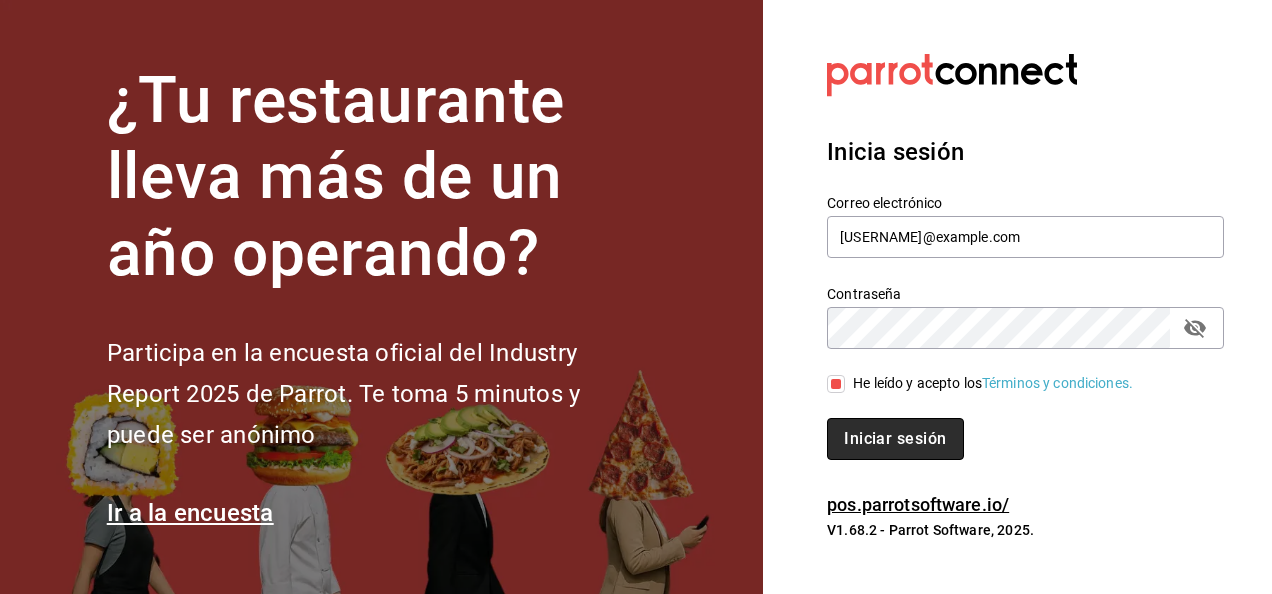 click on "Iniciar sesión" at bounding box center (895, 439) 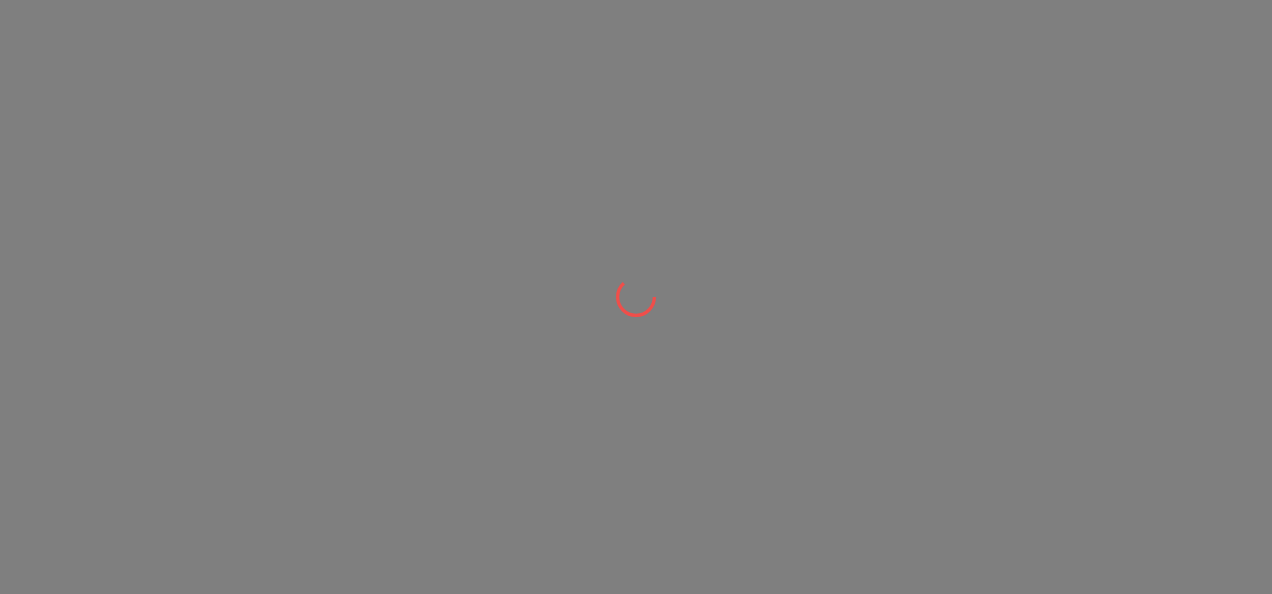 scroll, scrollTop: 0, scrollLeft: 0, axis: both 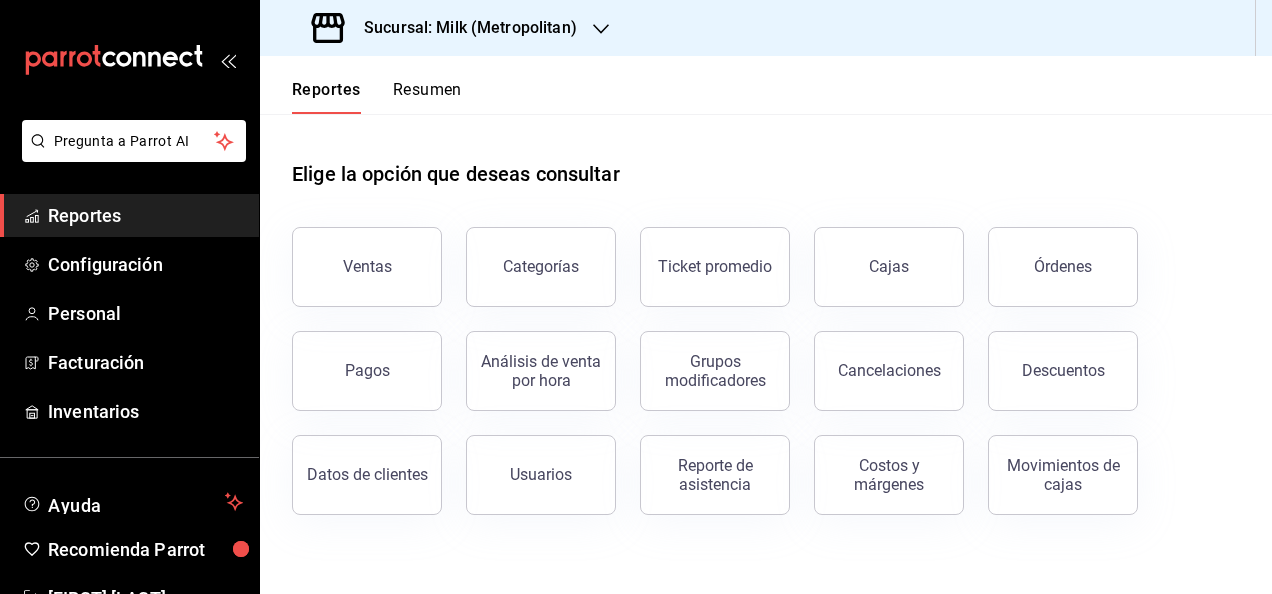 click on "Sucursal: Milk (Metropolitan)" at bounding box center (462, 28) 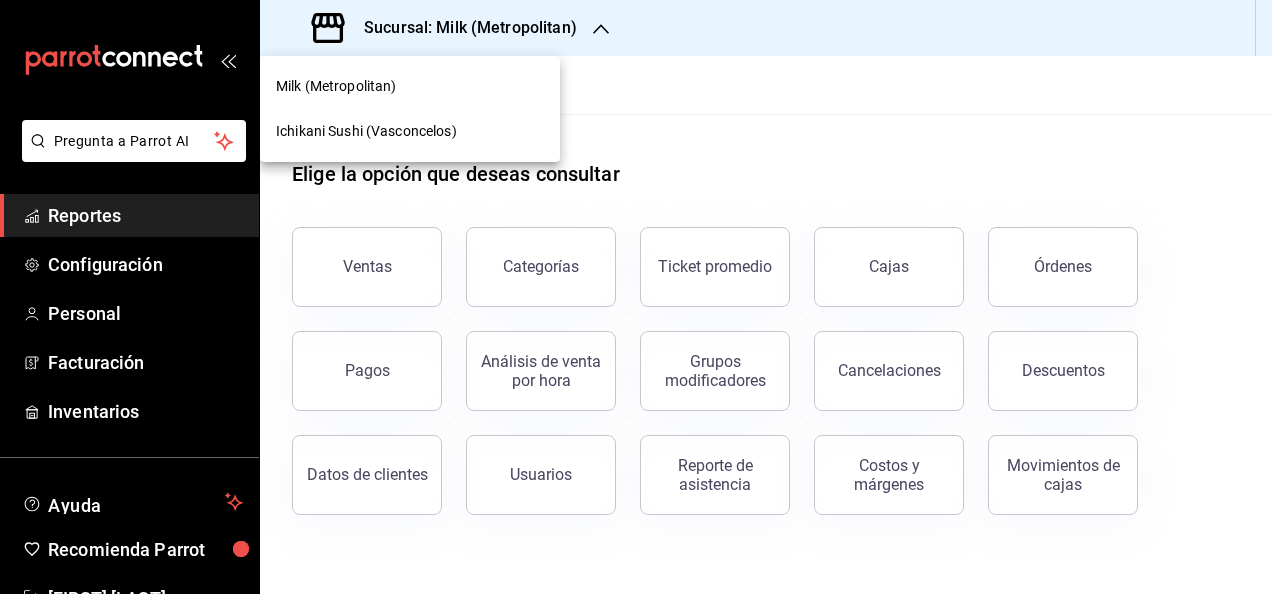 click on "Ichikani Sushi (Vasconcelos)" at bounding box center [366, 131] 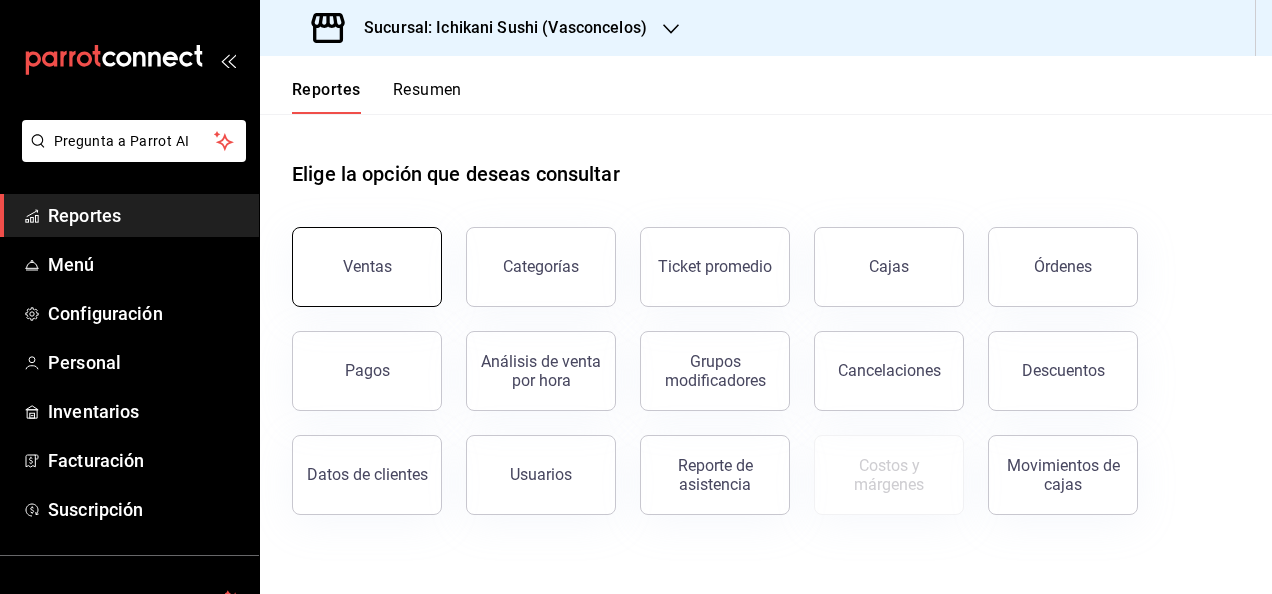 click on "Ventas" at bounding box center (355, 255) 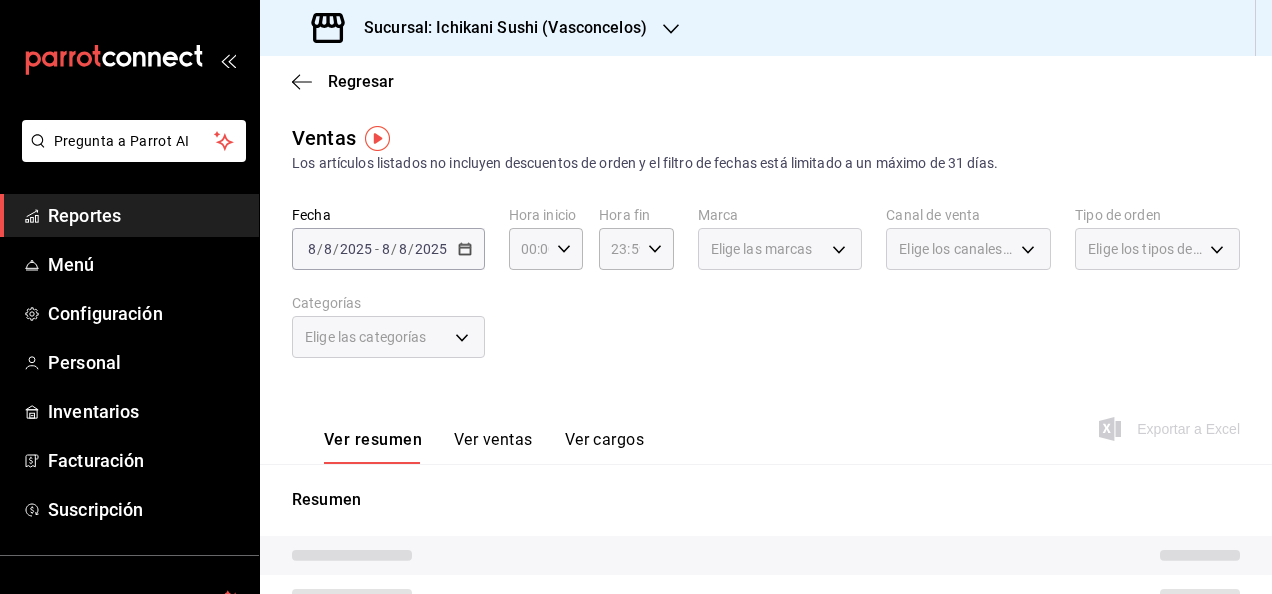click on "2025-08-08 8 / 8 / 2025 - 2025-08-08 8 / 8 / 2025" at bounding box center (388, 249) 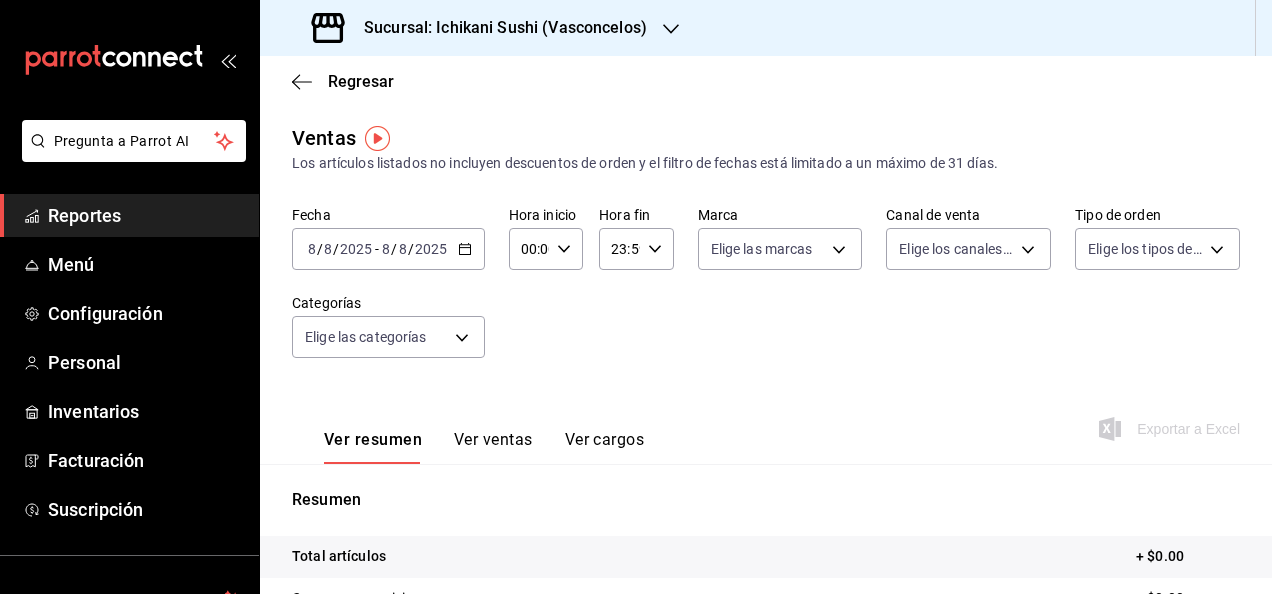 click on "2025-08-08 8 / 8 / 2025 - 2025-08-08 8 / 8 / 2025" at bounding box center [388, 249] 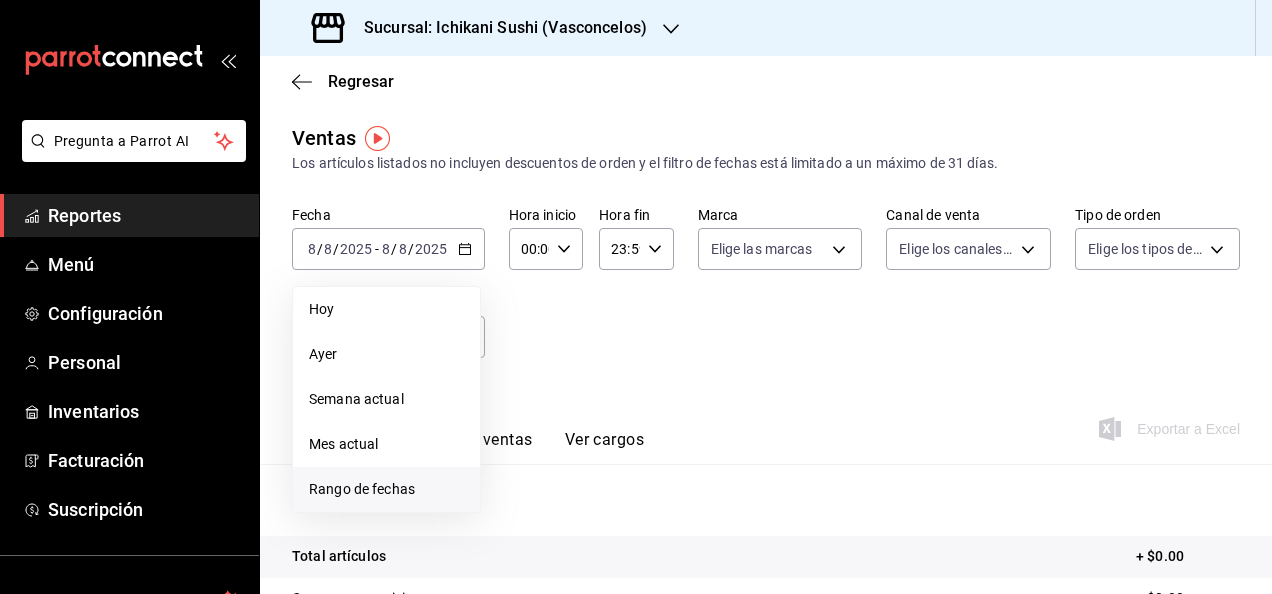click on "Rango de fechas" at bounding box center (386, 489) 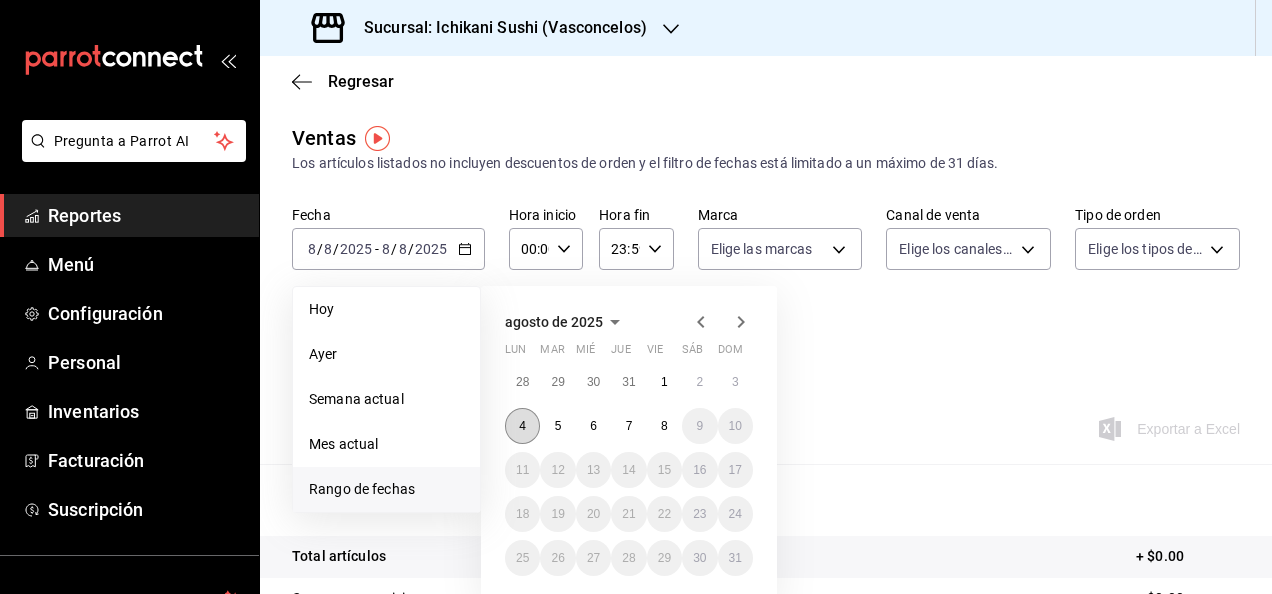 click on "4" at bounding box center (522, 426) 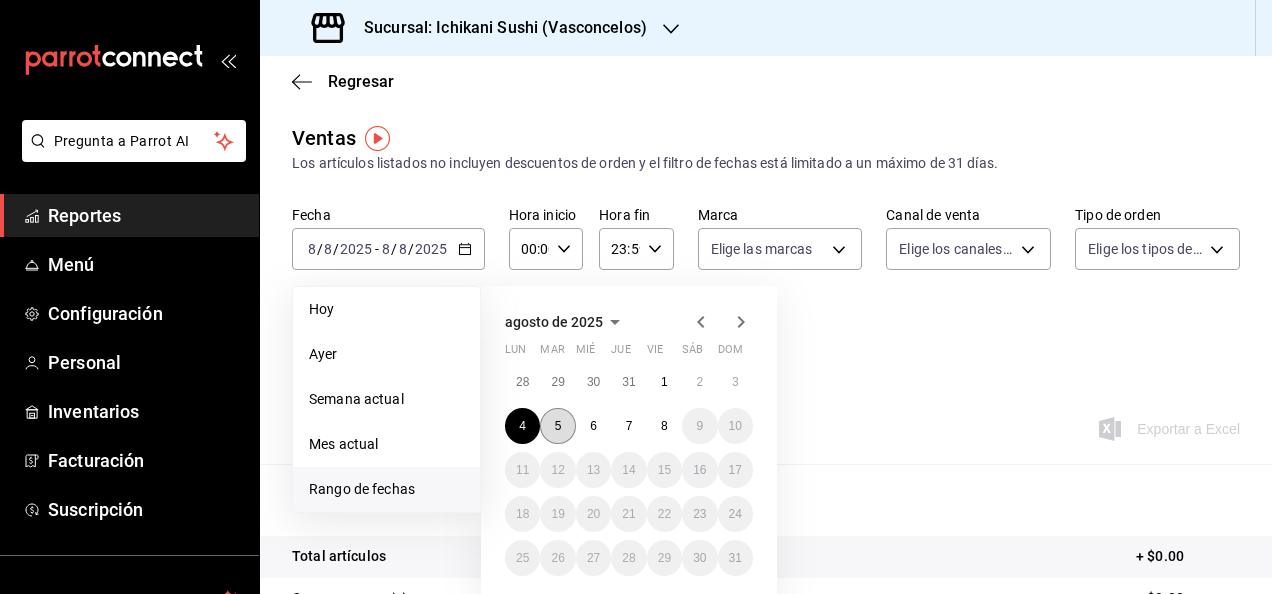 click on "5" at bounding box center (557, 426) 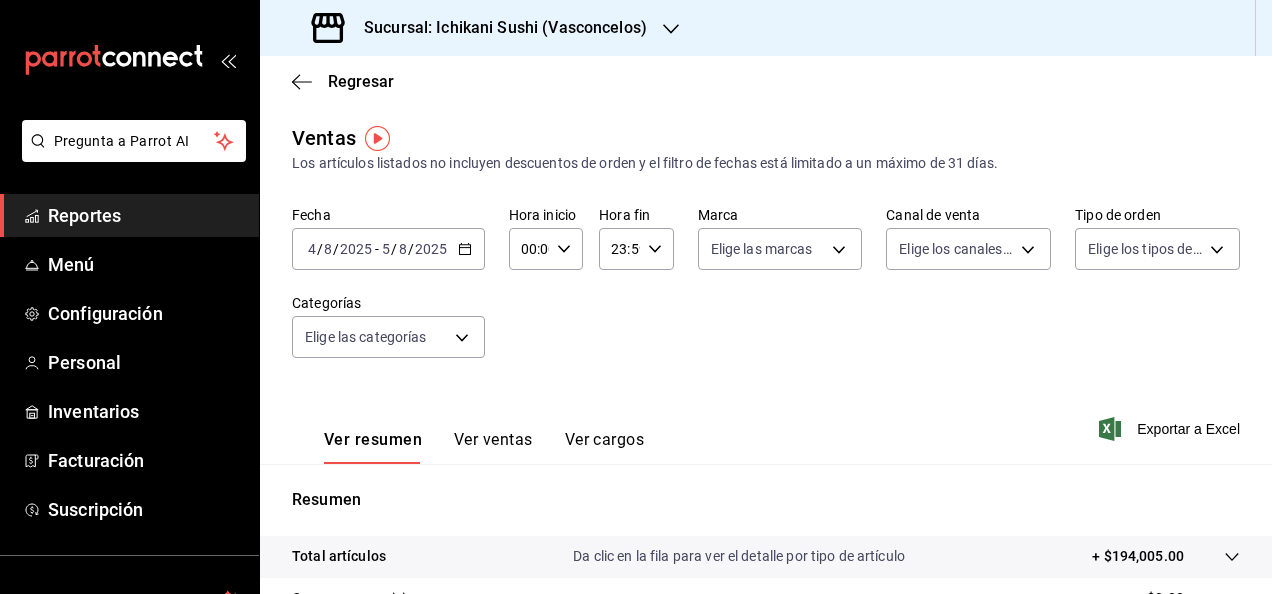 click on "00:00 Hora inicio" at bounding box center (546, 249) 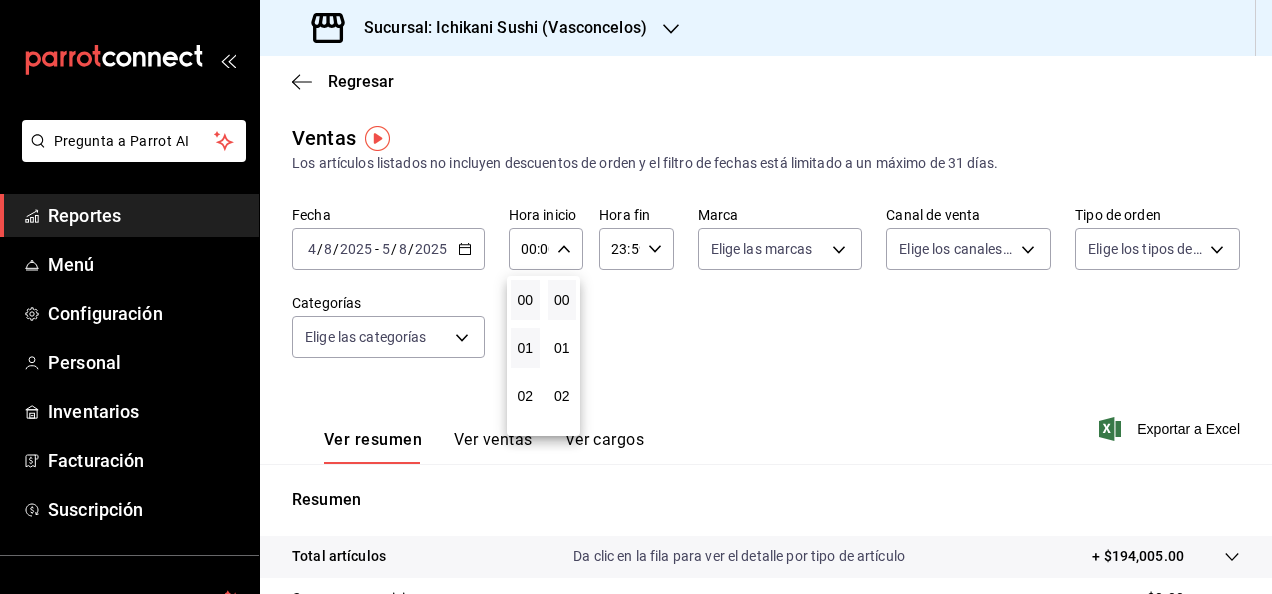 type 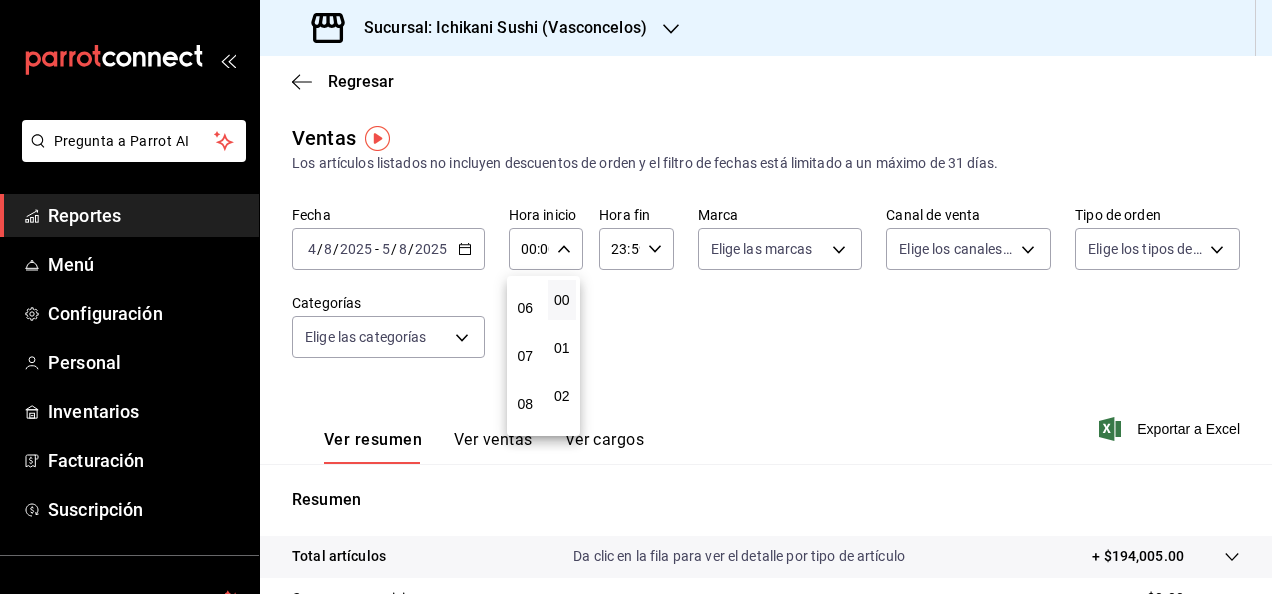 scroll, scrollTop: 320, scrollLeft: 0, axis: vertical 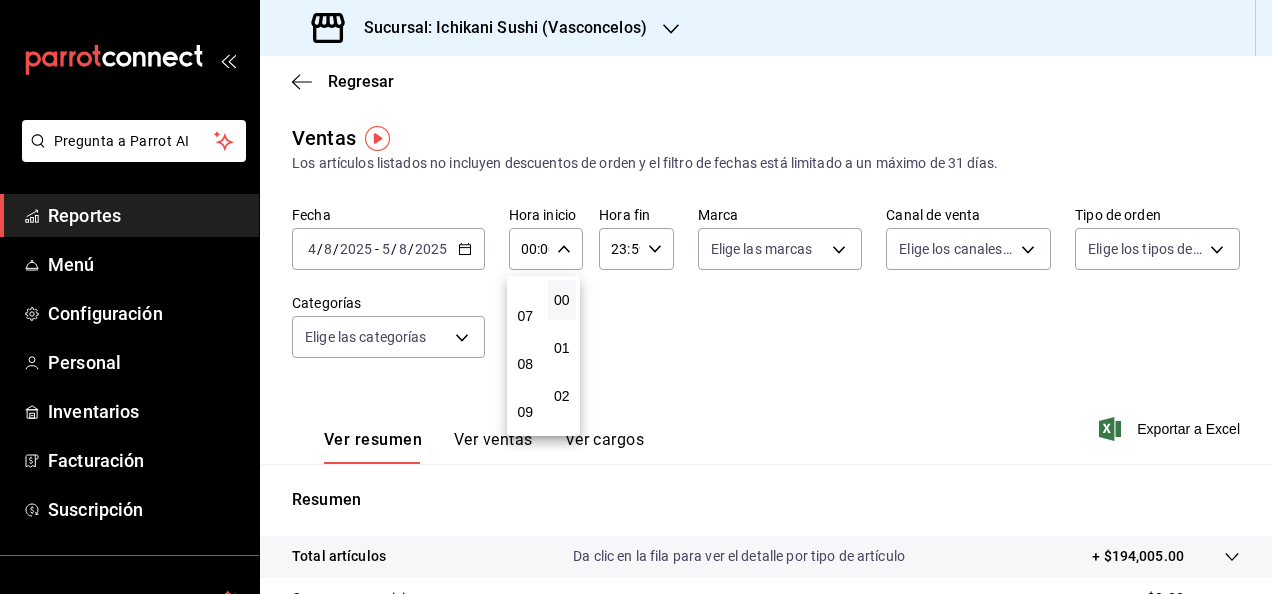 click on "00 01 02 03 04 05 06 07 08 09 10 11 12 13 14 15 16 17 18 19 20 21 22 23" at bounding box center (525, 356) 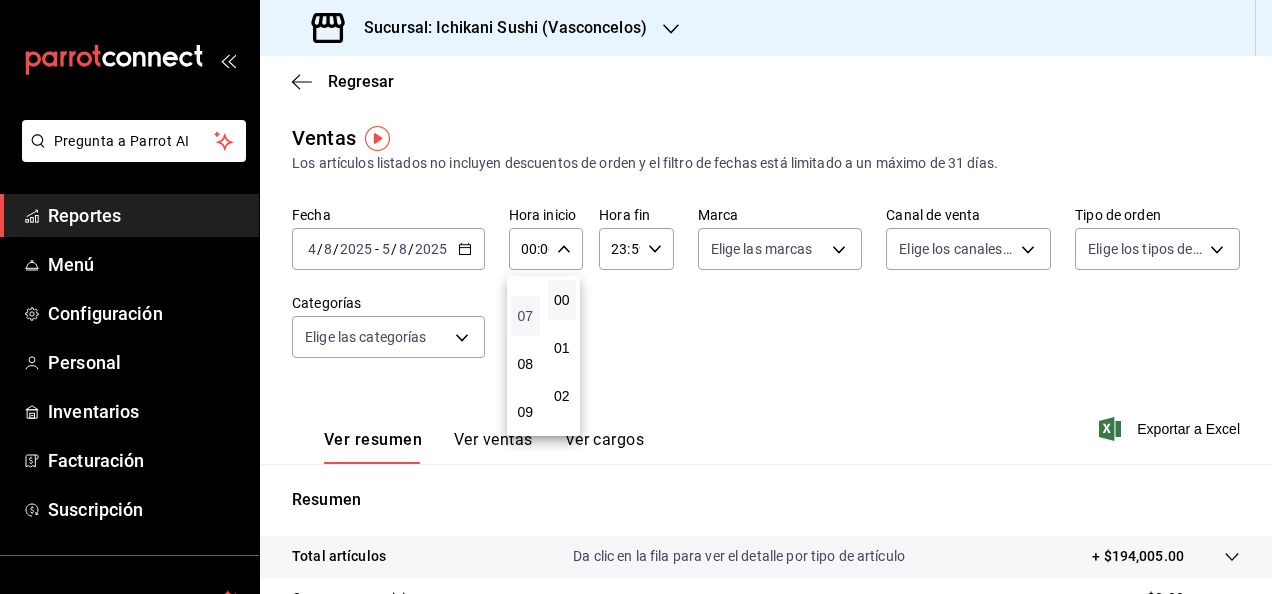 type 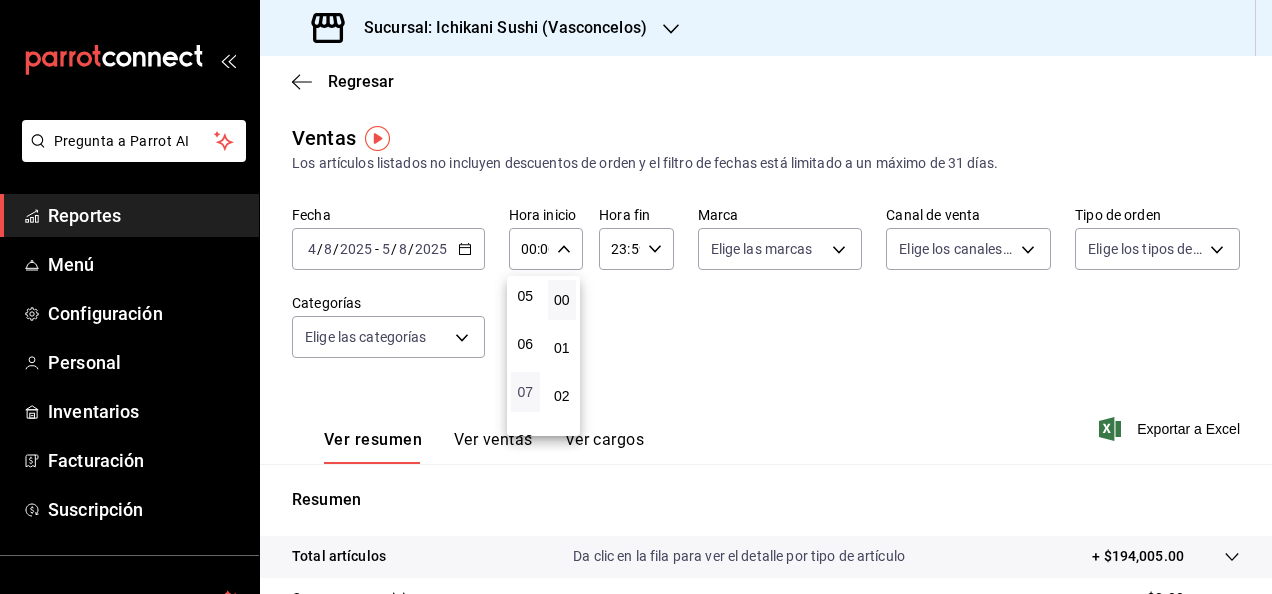scroll, scrollTop: 240, scrollLeft: 0, axis: vertical 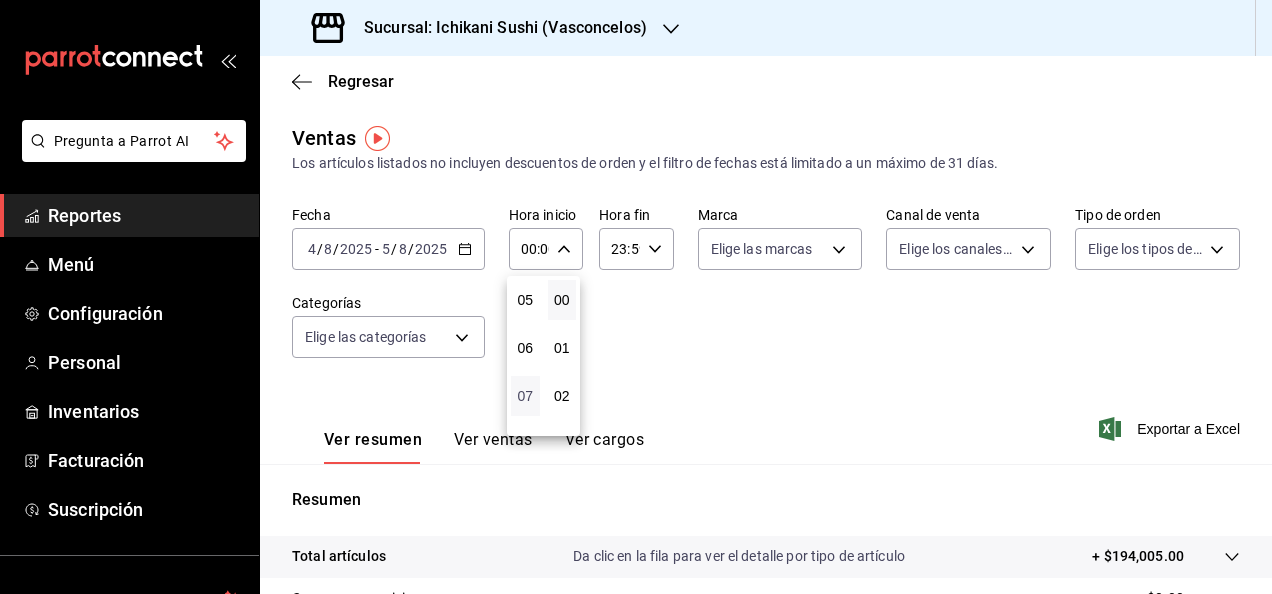 click on "00 01 02 03 04 05 06 07 08 09 10 11 12 13 14 15 16 17 18 19 20 21 22 23" at bounding box center (525, 356) 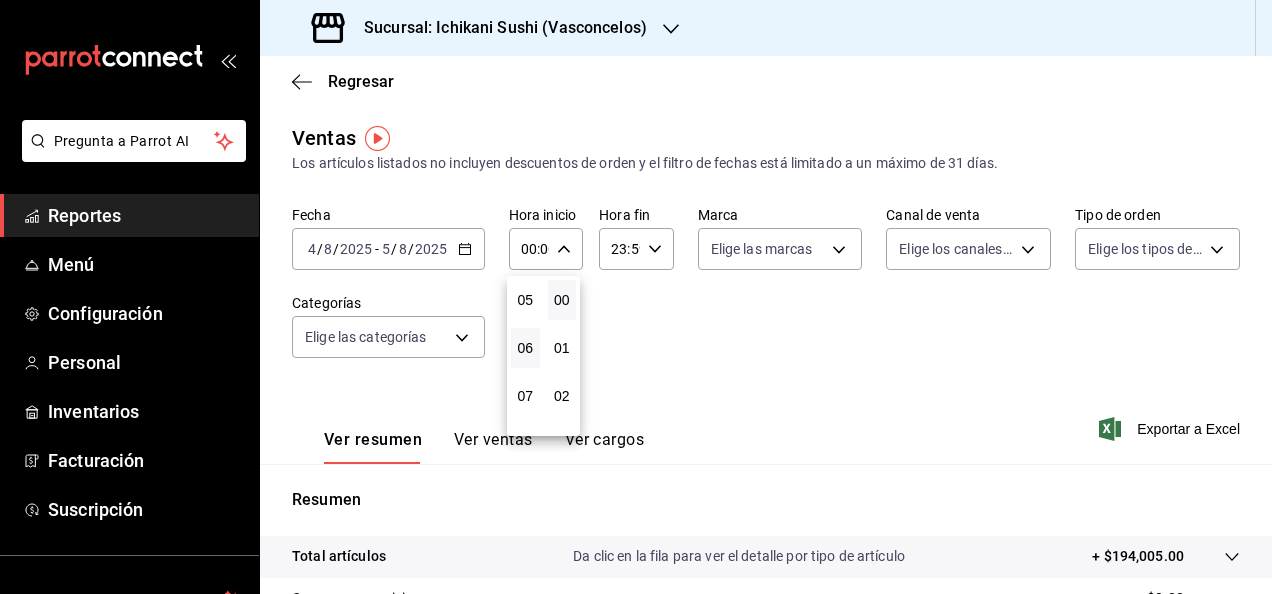 click on "06" at bounding box center (525, 348) 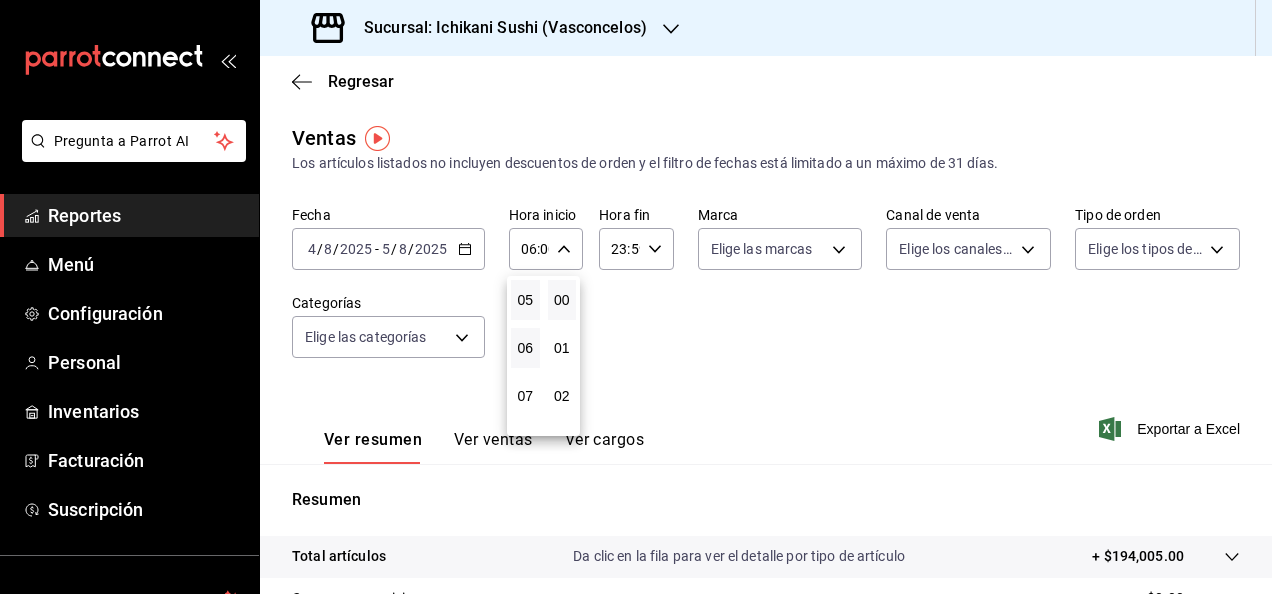 click on "05" at bounding box center (525, 300) 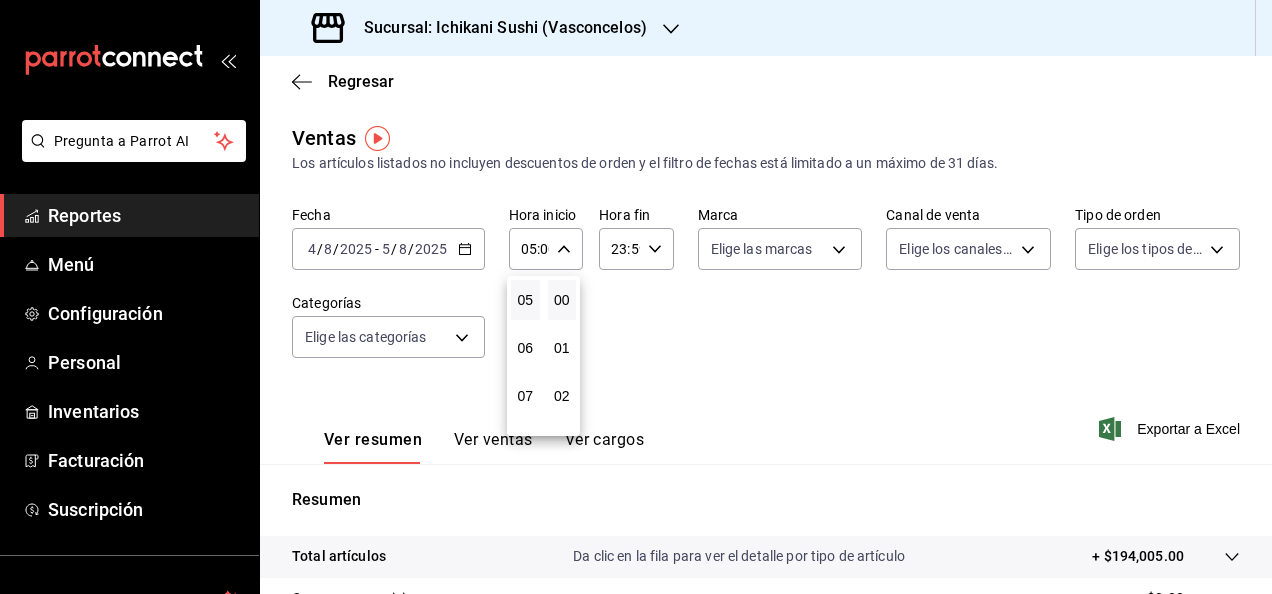 click at bounding box center (636, 297) 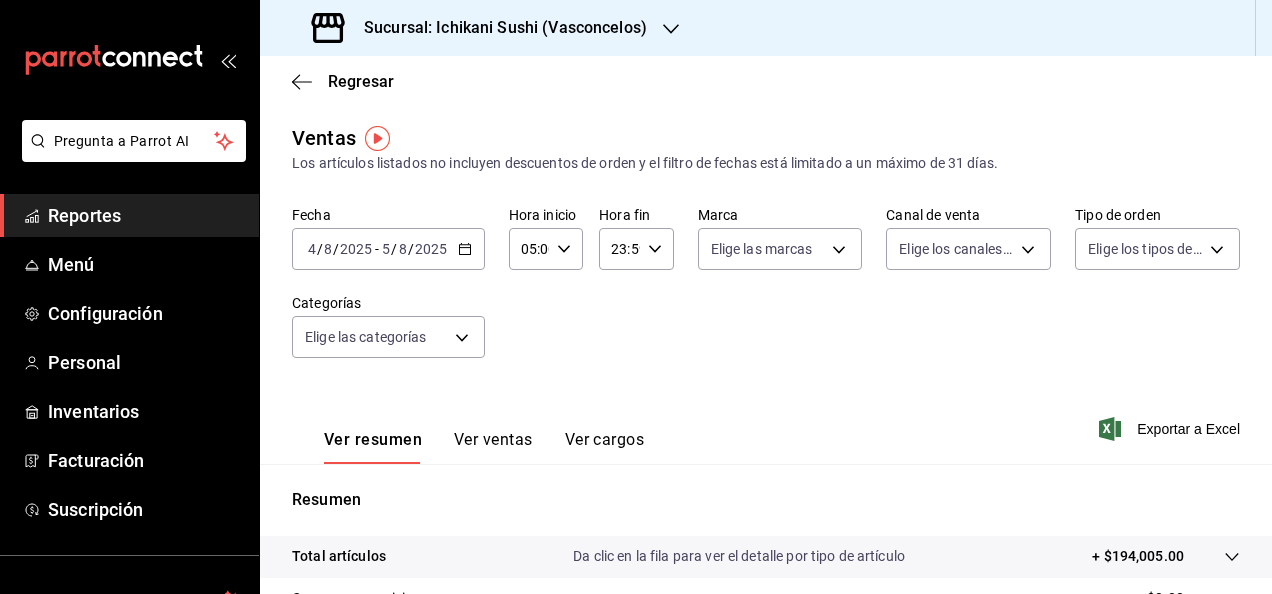 click 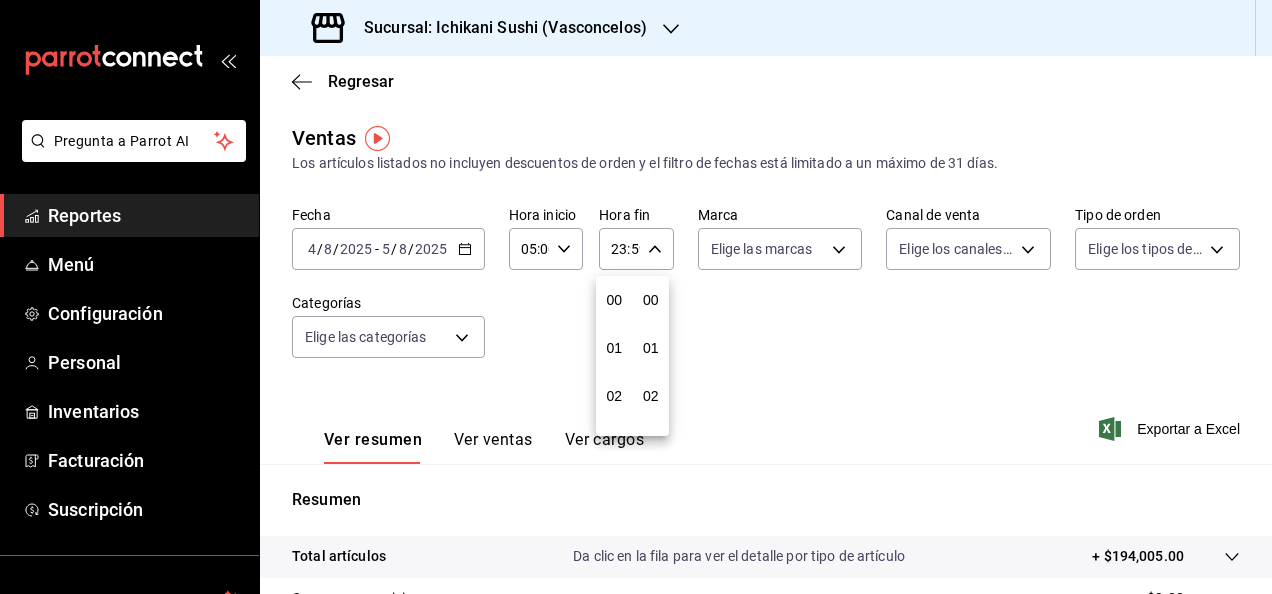 scroll, scrollTop: 992, scrollLeft: 0, axis: vertical 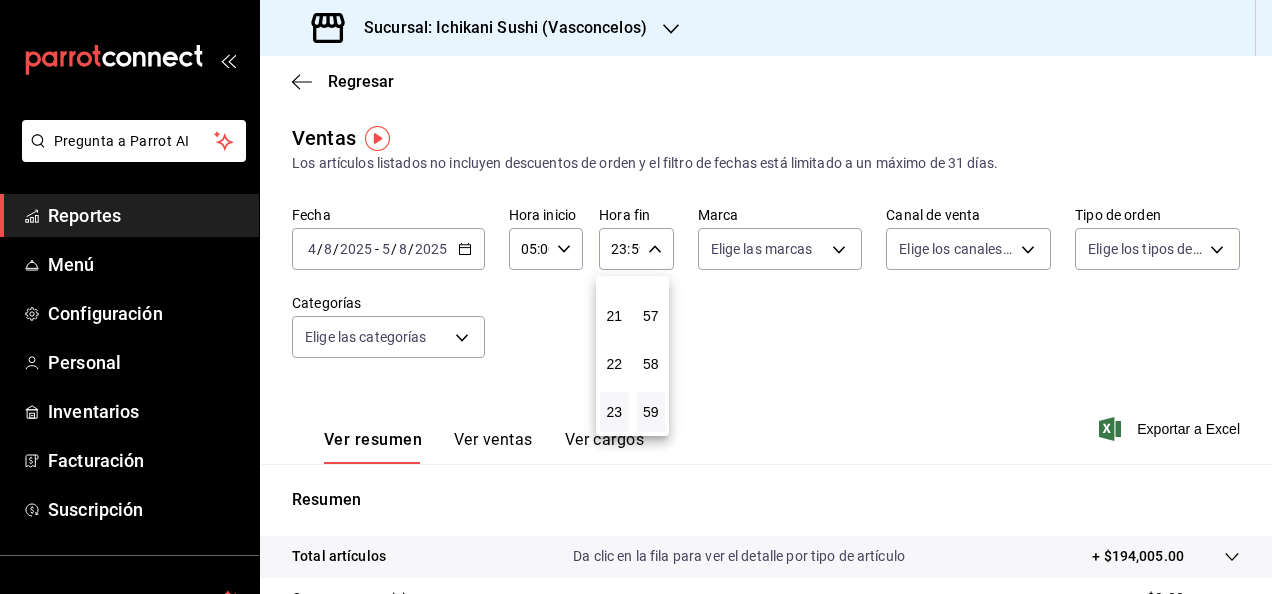 type 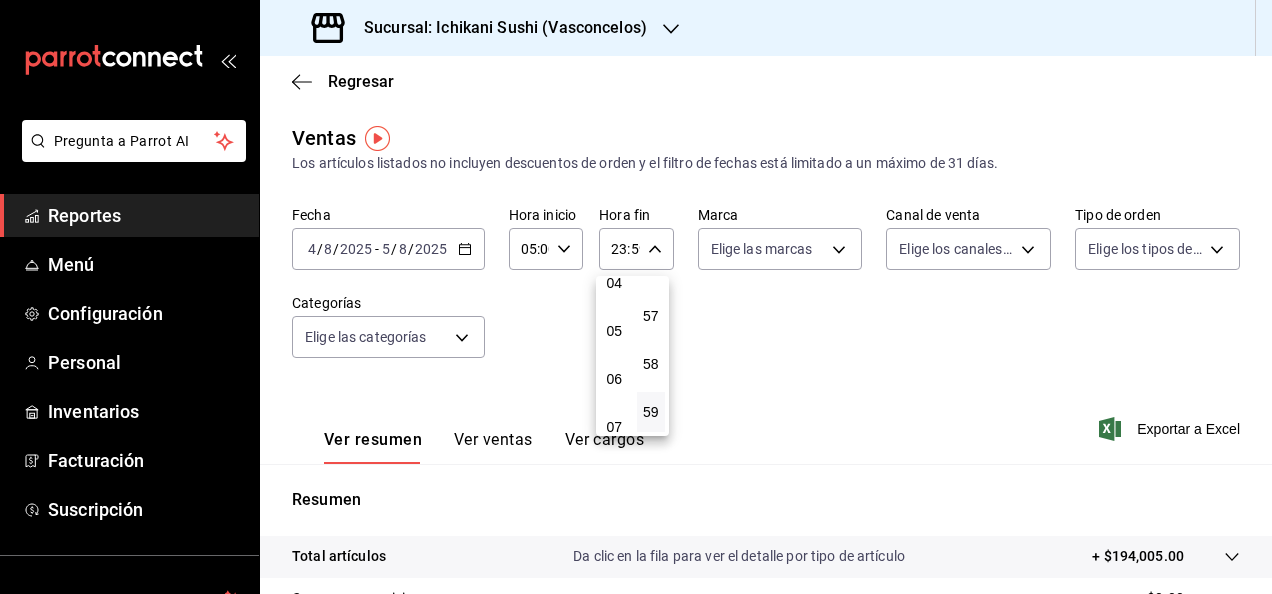 scroll, scrollTop: 192, scrollLeft: 0, axis: vertical 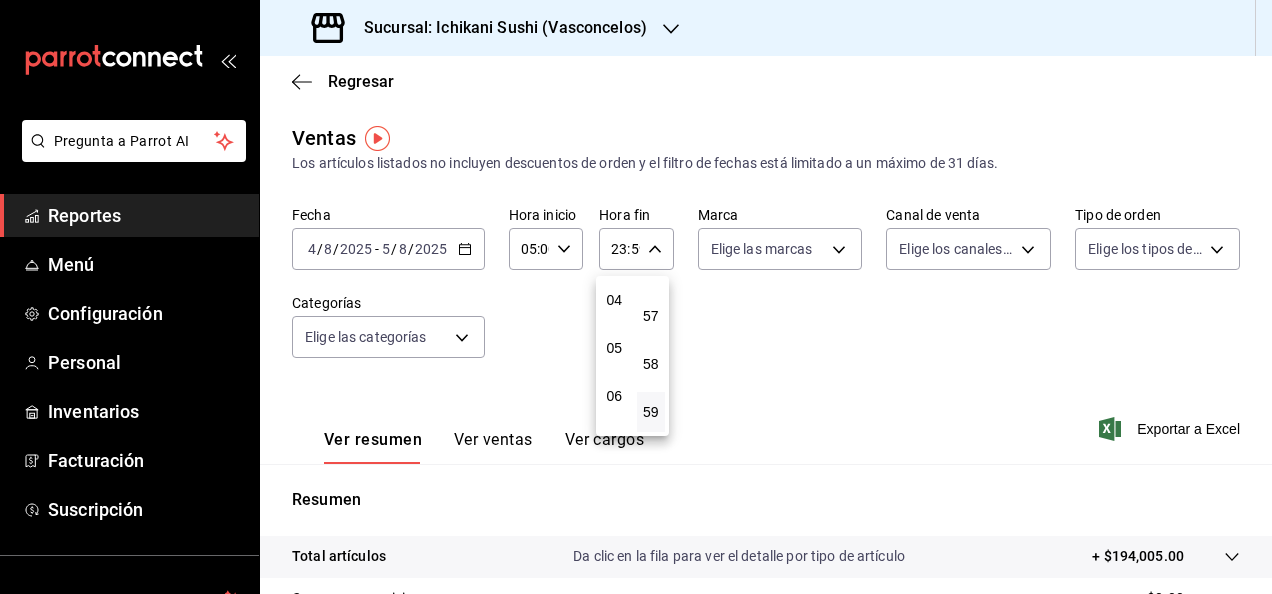 drag, startPoint x: 620, startPoint y: 360, endPoint x: 660, endPoint y: 384, distance: 46.647614 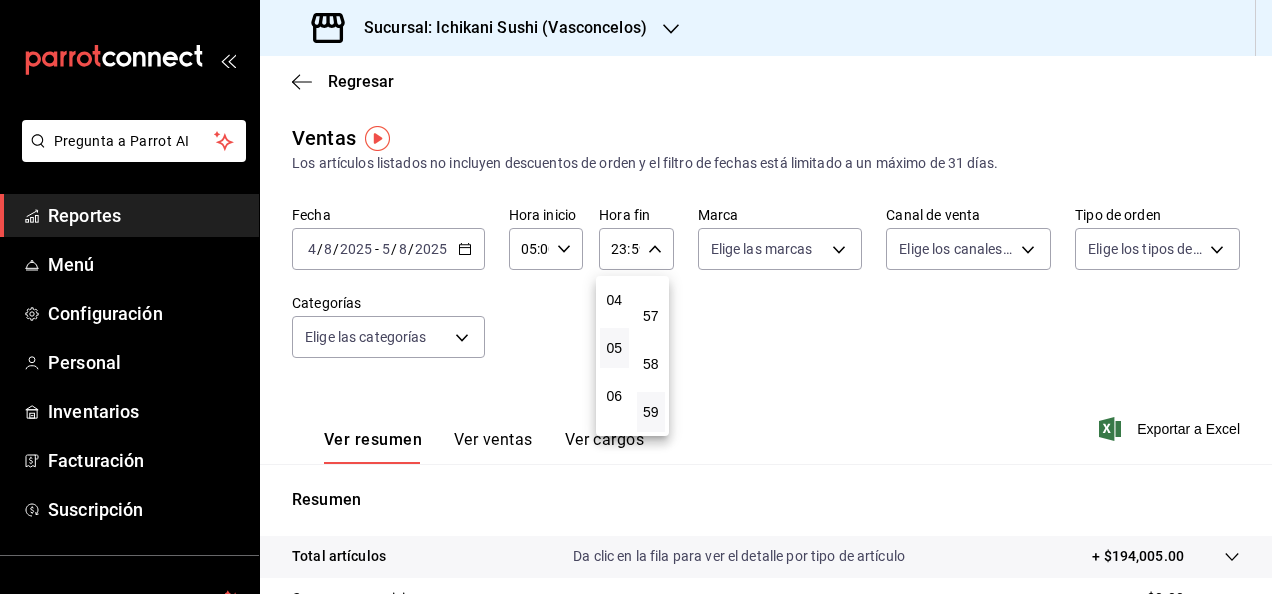 click on "05" at bounding box center (614, 348) 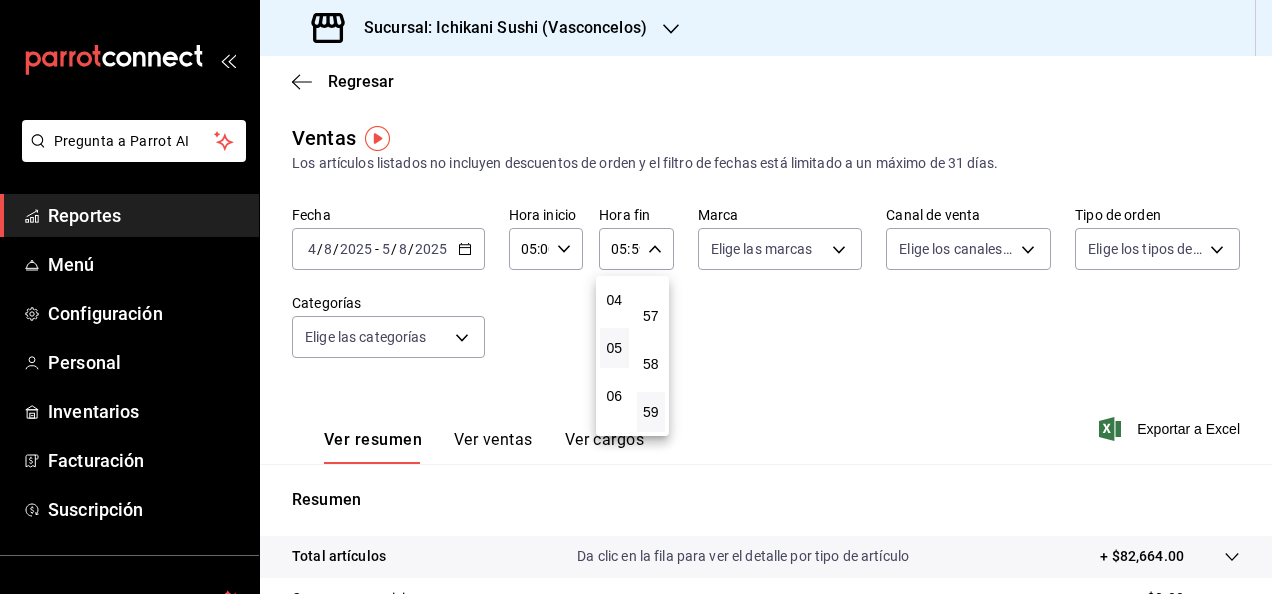 click at bounding box center [636, 297] 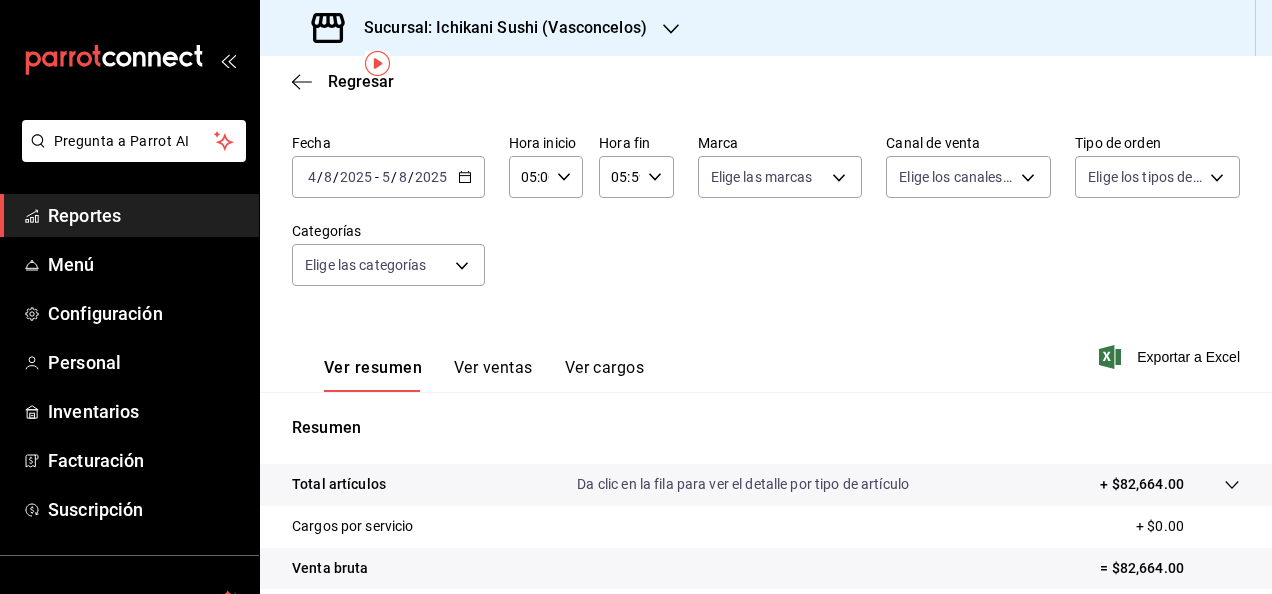 scroll, scrollTop: 75, scrollLeft: 0, axis: vertical 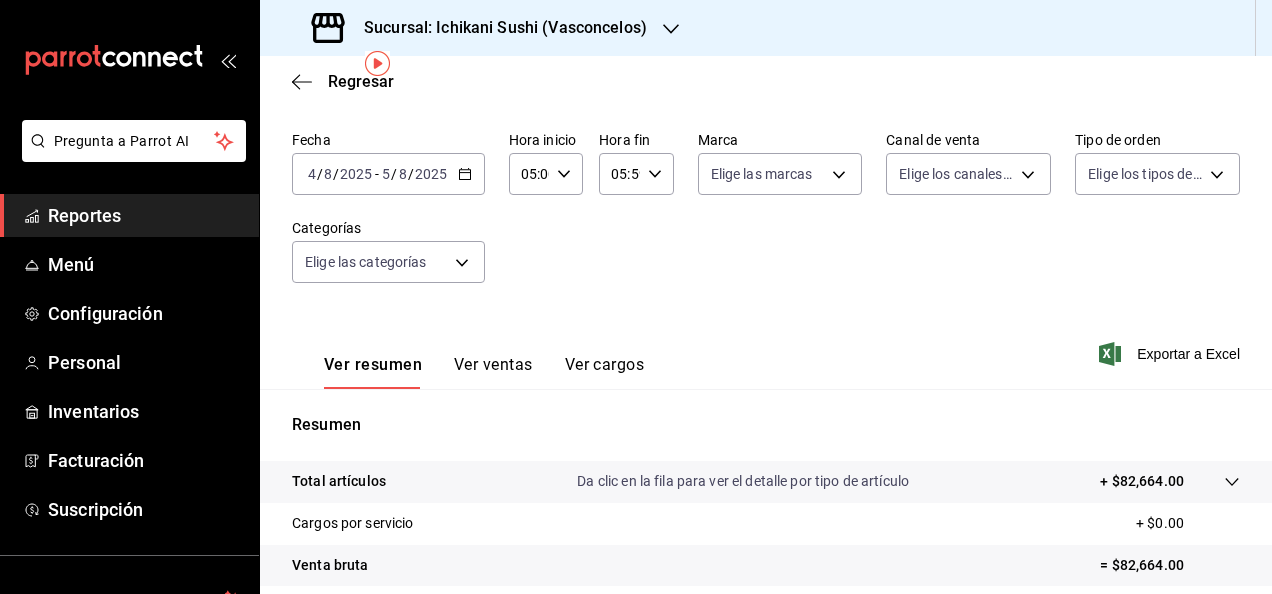 click on "Total artículos Da clic en la fila para ver el detalle por tipo de artículo + $82,664.00" at bounding box center [738, 481] 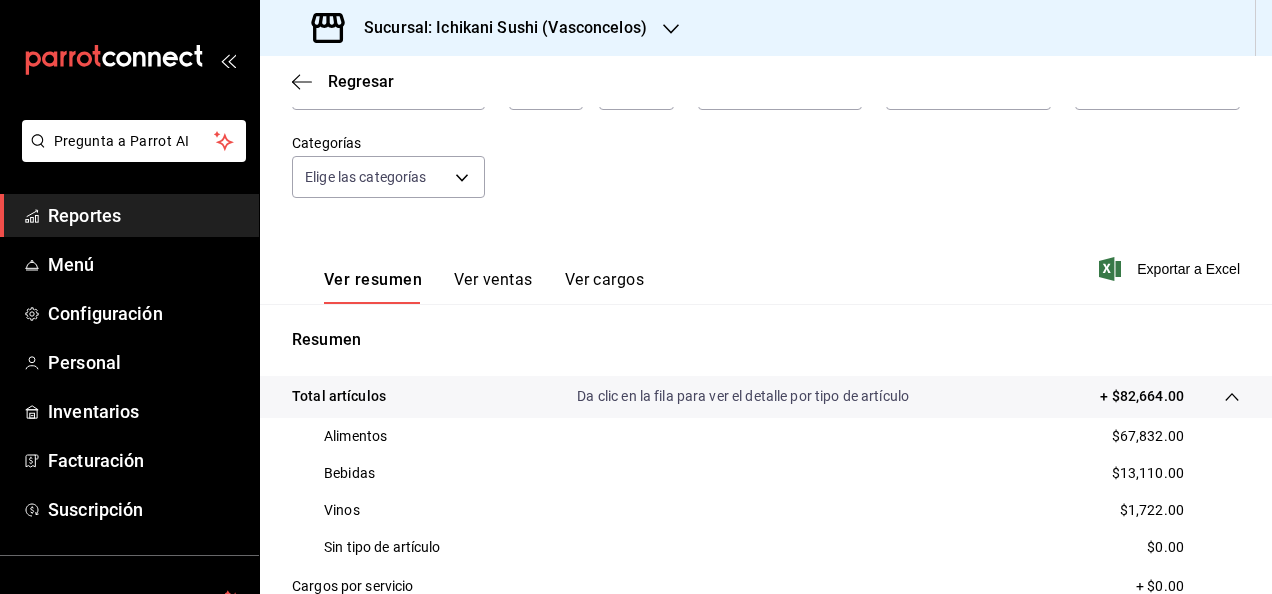 scroll, scrollTop: 162, scrollLeft: 0, axis: vertical 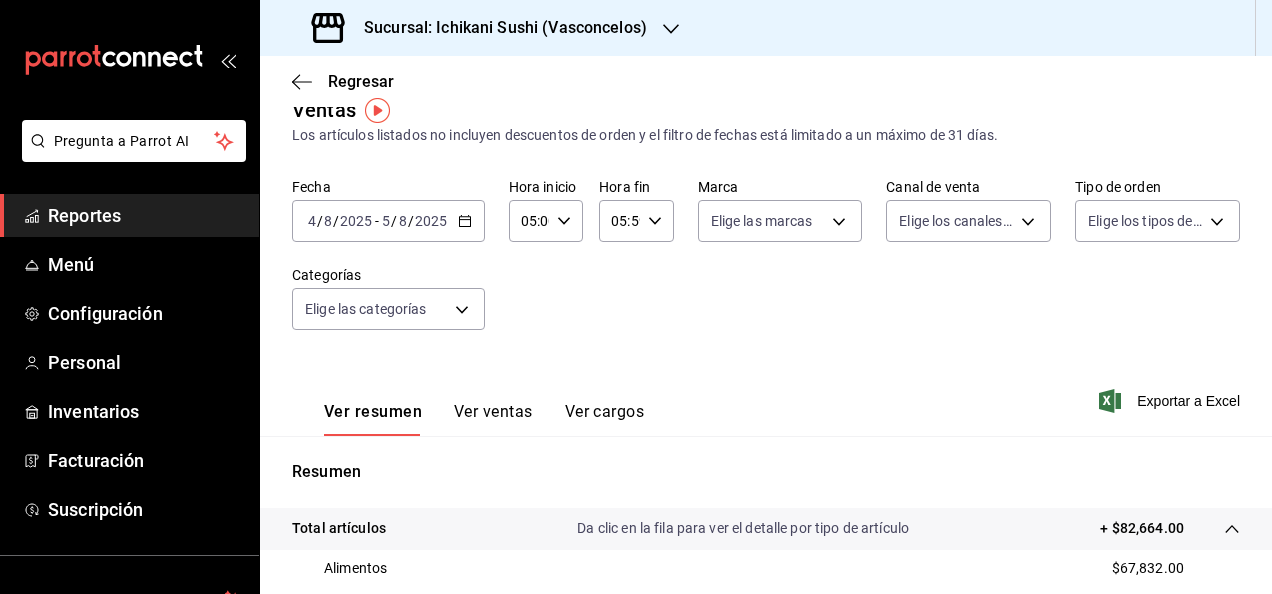 click on "2025-08-05 5 / 8 / 2025" at bounding box center [414, 221] 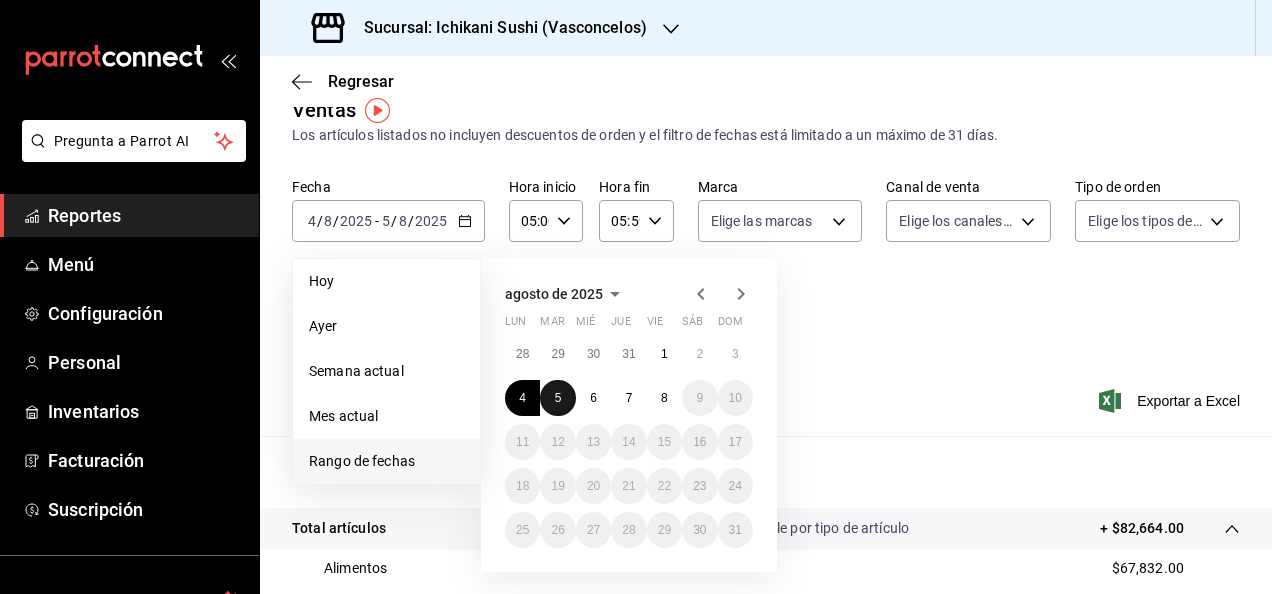 click on "5" at bounding box center [557, 398] 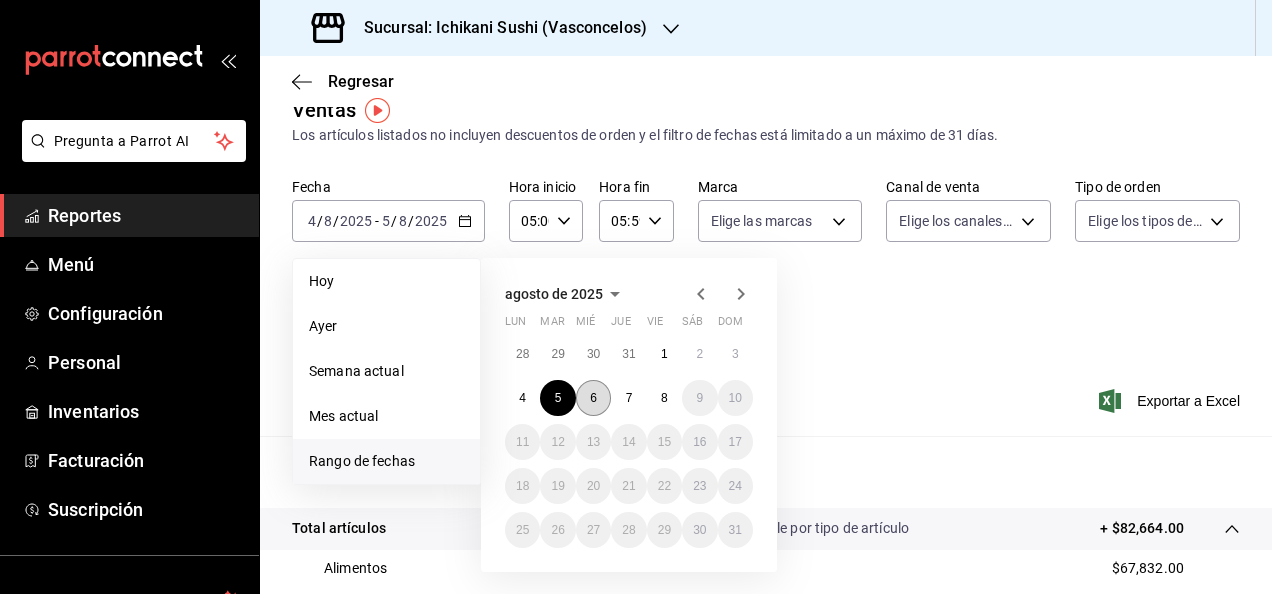 click on "6" at bounding box center [593, 398] 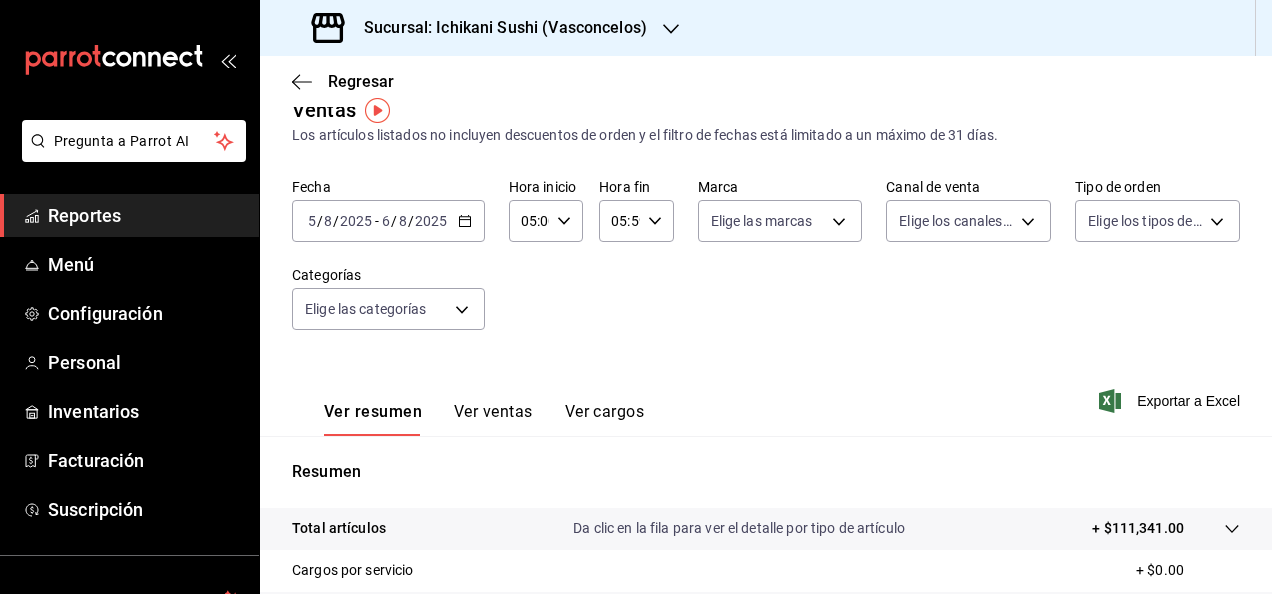 click on "Total artículos Da clic en la fila para ver el detalle por tipo de artículo + $111,341.00" at bounding box center (738, 528) 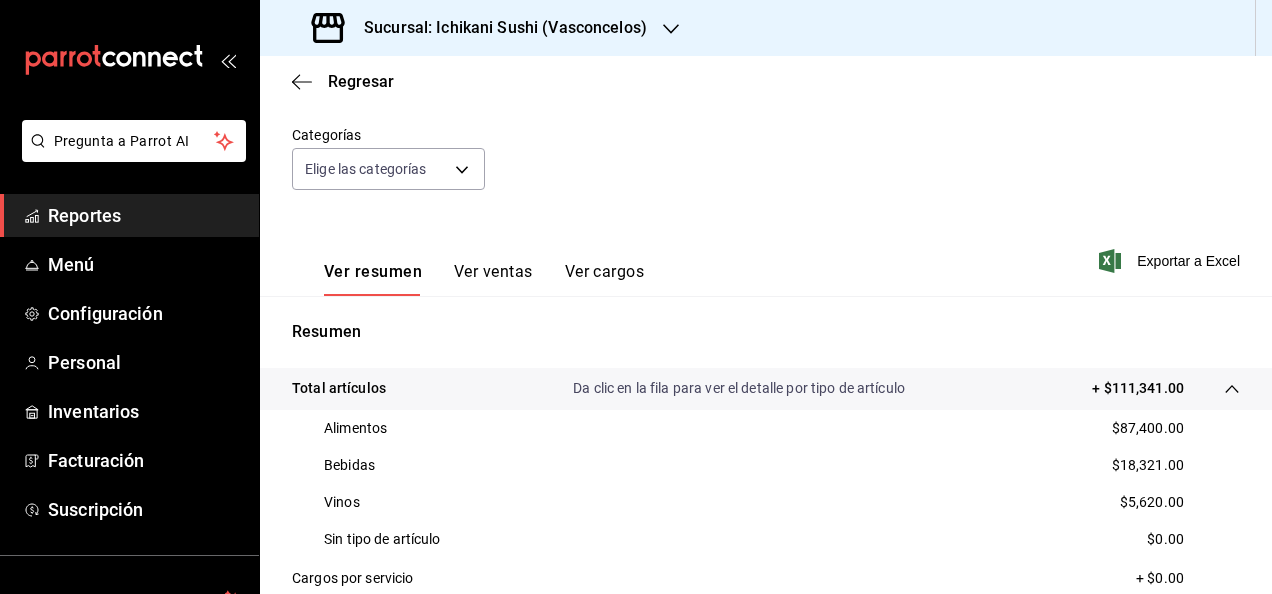 scroll, scrollTop: 170, scrollLeft: 0, axis: vertical 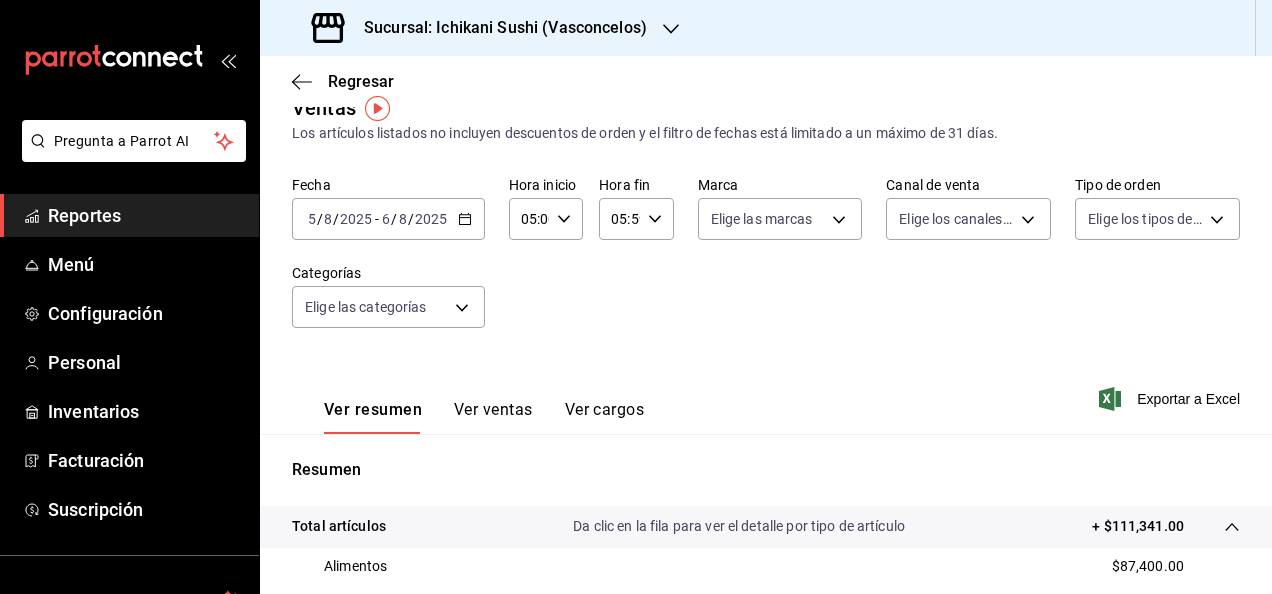 click on "Fecha [DATE] [DAY] / [MONTH] / [YEAR] - [DATE] [DAY] / [MONTH] / [YEAR] Hora inicio 05:00 Hora inicio Hora fin 05:59 Hora fin Marca Elige las marcas Canal de venta Elige los canales de venta Tipo de orden Elige los tipos de orden Categorías Elige las categorías" at bounding box center (766, 264) 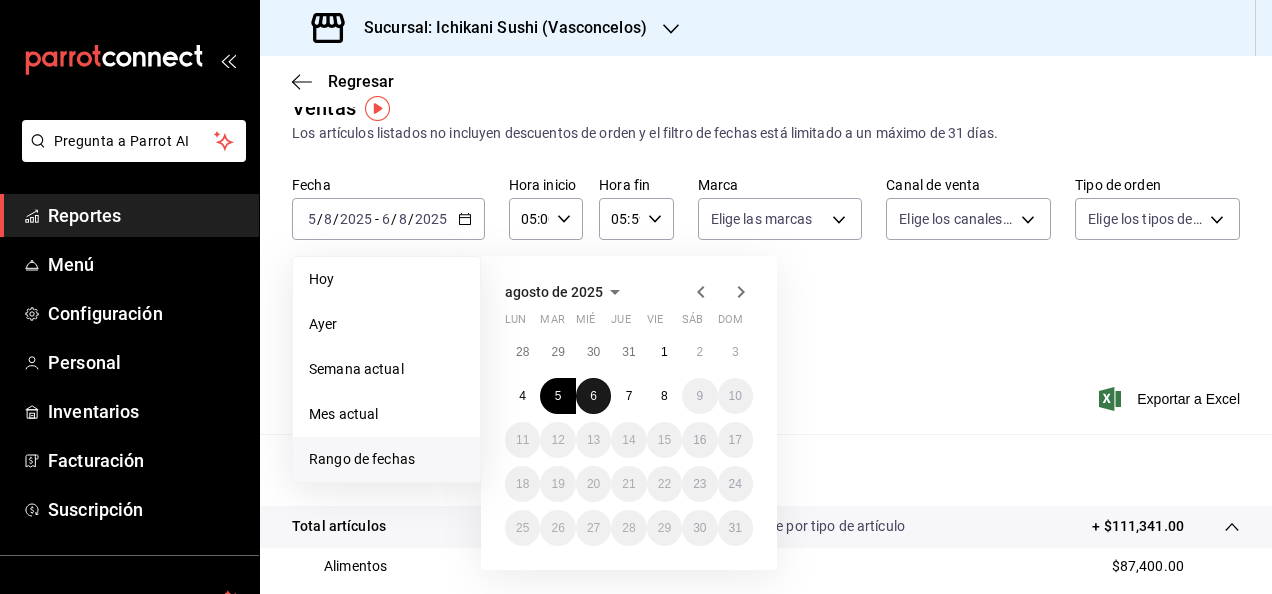 click on "6" at bounding box center [593, 396] 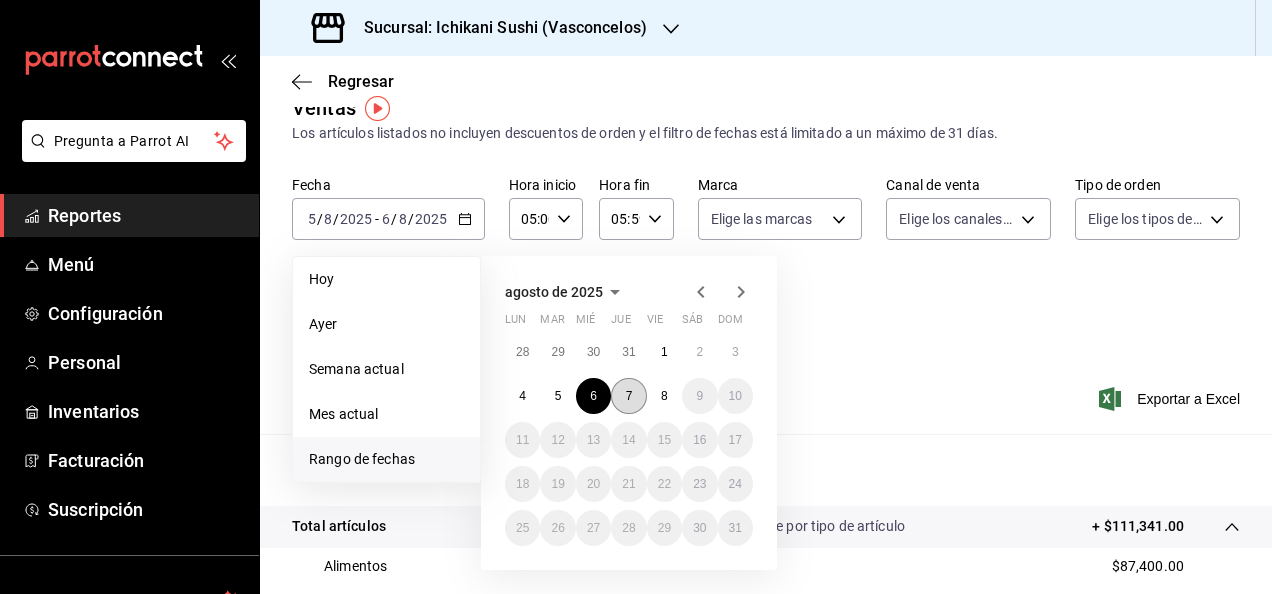 click on "7" at bounding box center [628, 396] 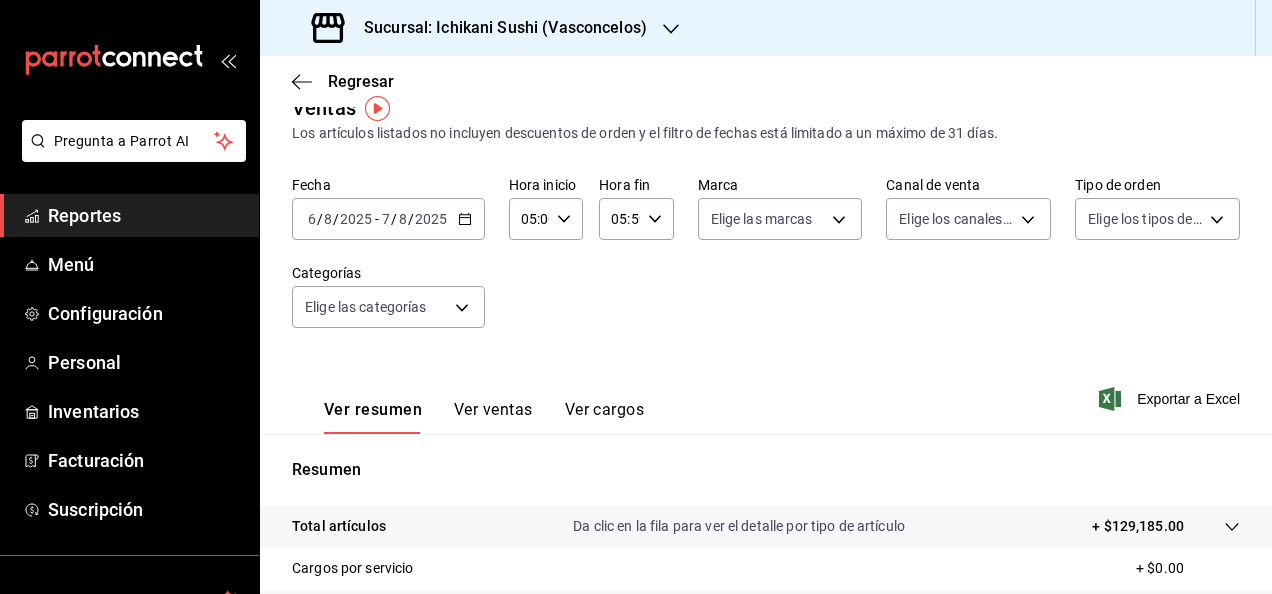 click on "Total artículos Da clic en la fila para ver el detalle por tipo de artículo + $129,185.00" at bounding box center (766, 527) 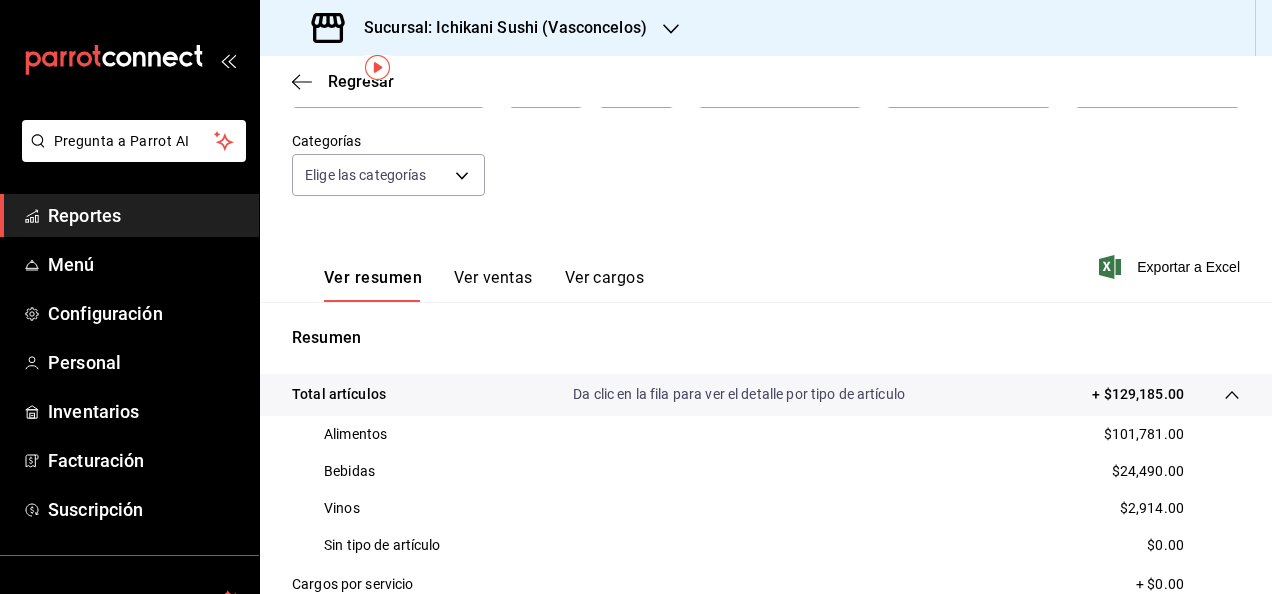 scroll, scrollTop: 173, scrollLeft: 0, axis: vertical 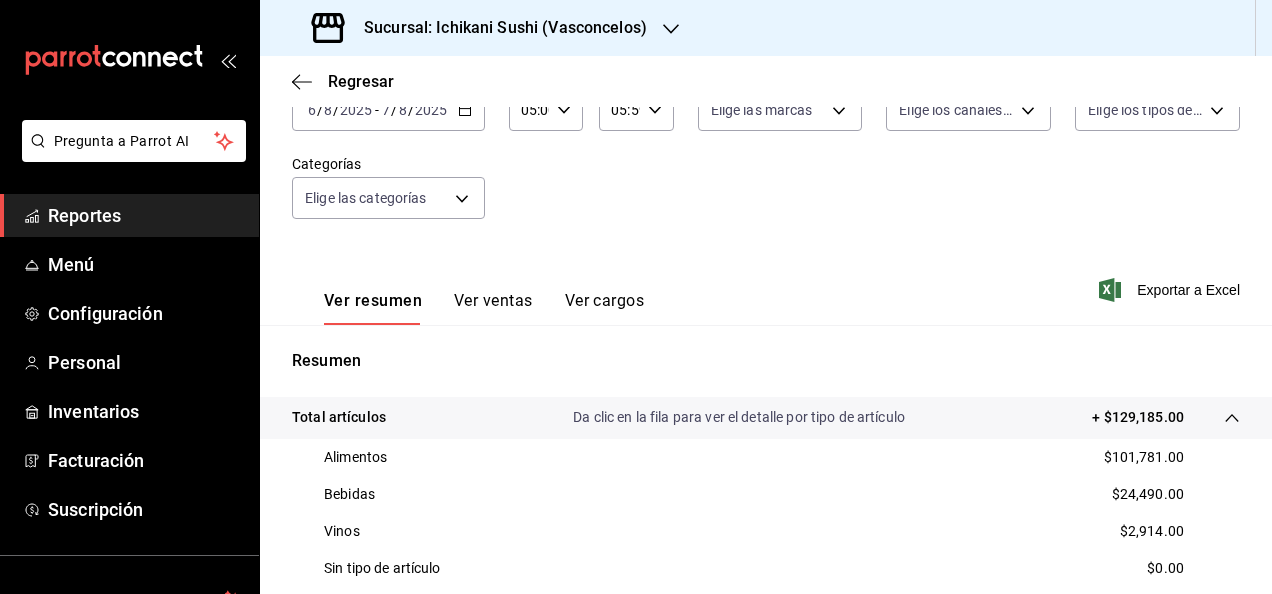 click on "Ventas Los artículos listados no incluyen descuentos de orden y el filtro de fechas está limitado a un máximo de 31 días. Fecha [DATE] [DAY] / [MONTH] / [YEAR] - [DATE] [DAY] / [MONTH] / [YEAR] Hora inicio 05:00 Hora inicio Hora fin 05:59 Hora fin Marca Elige las marcas Canal de venta Elige los canales de venta Tipo de orden Elige los tipos de orden Categorías Elige las categorías Ver resumen Ver ventas Ver cargos Exportar a Excel Resumen Total artículos Da clic en la fila para ver el detalle por tipo de artículo + $129,185.00 Alimentos $101,781.00 Bebidas $24,490.00 Vinos $2,914.00 Sin tipo de artículo $0.00 Cargos por servicio + $0.00 Venta bruta = $129,185.00 Descuentos totales - $5,170.80 Certificados de regalo - $6,577.00 Venta total = $117,437.20 Impuestos - $16,198.23 Venta neta = $101,238.97" at bounding box center (766, 459) 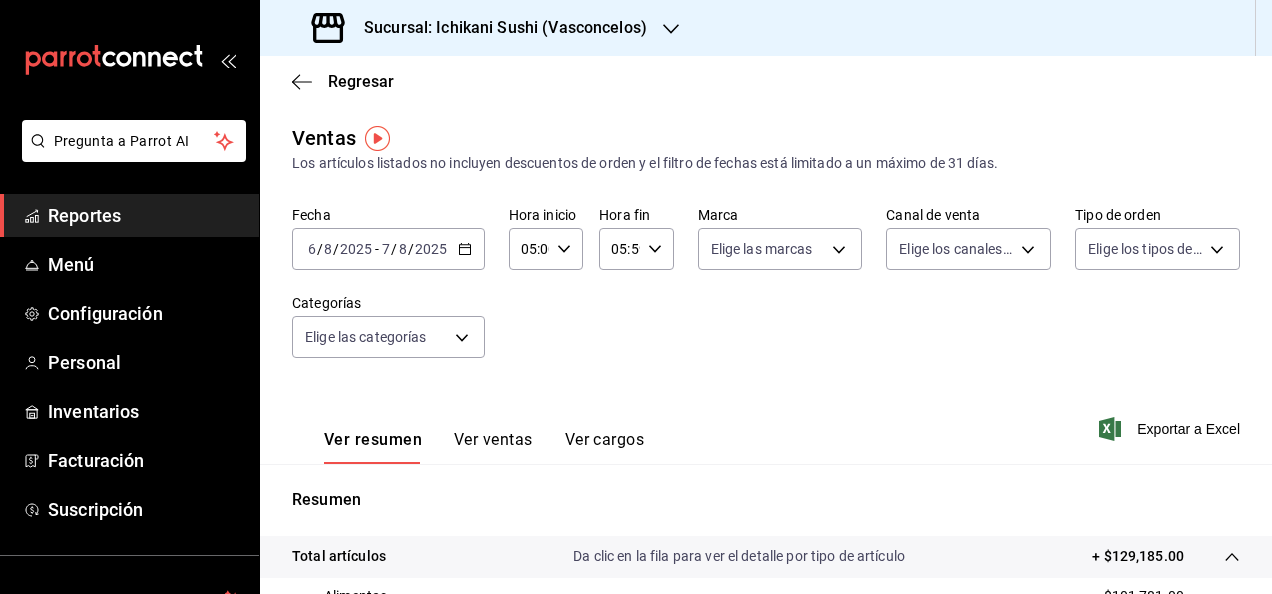click 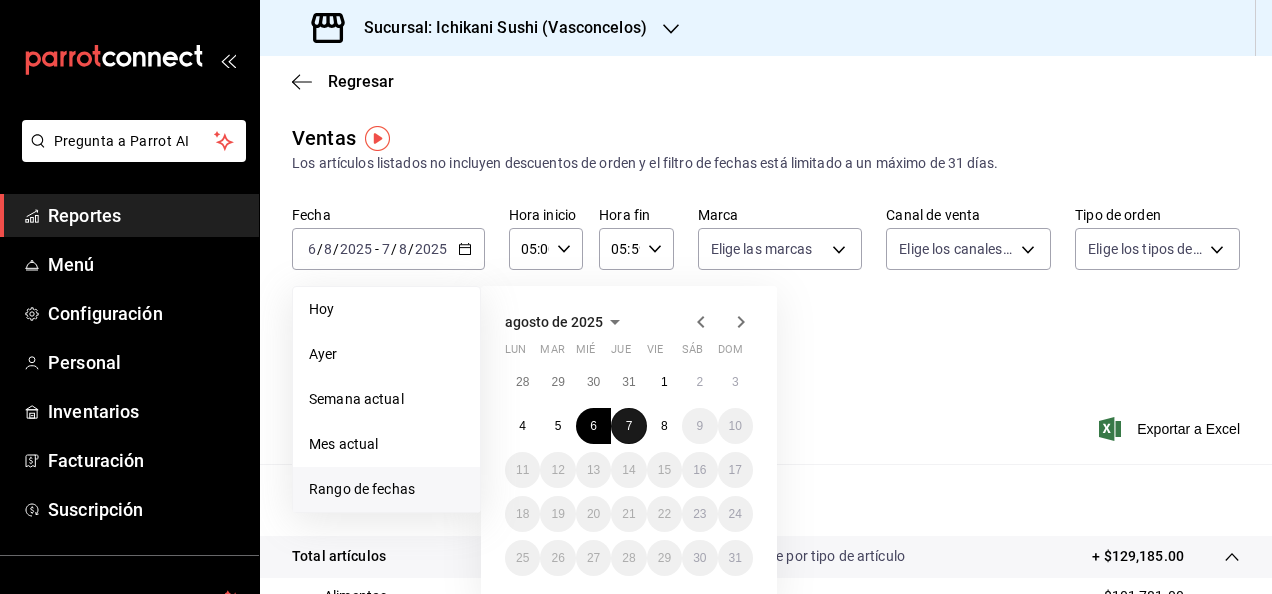 click on "7" at bounding box center [628, 426] 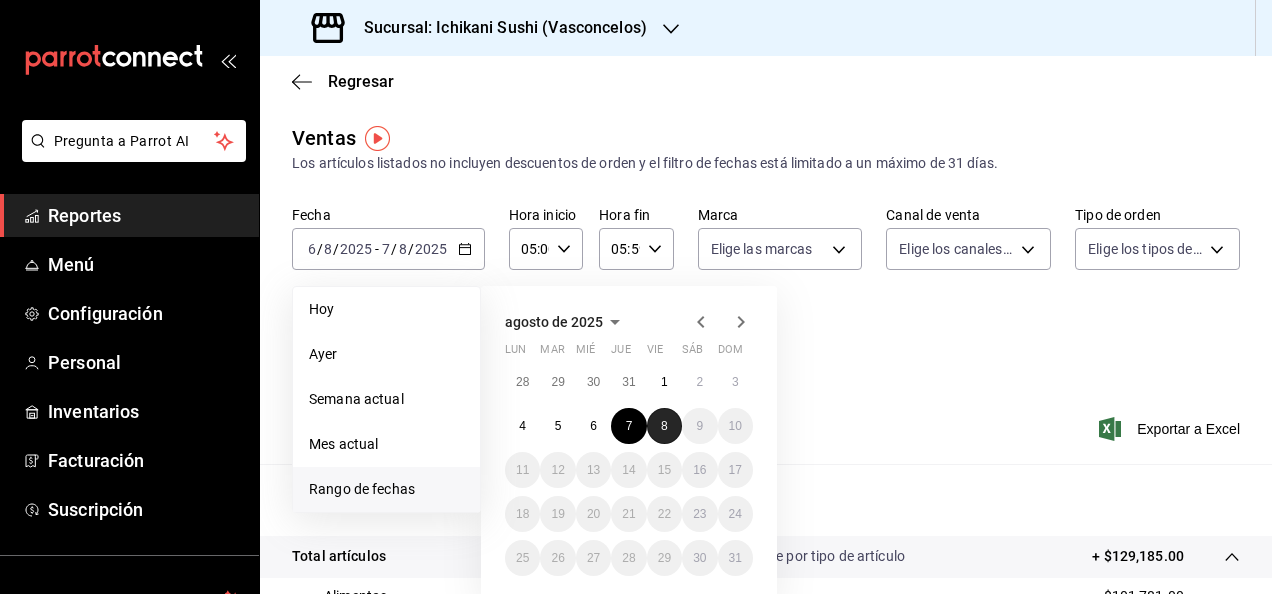 click on "8" at bounding box center (664, 426) 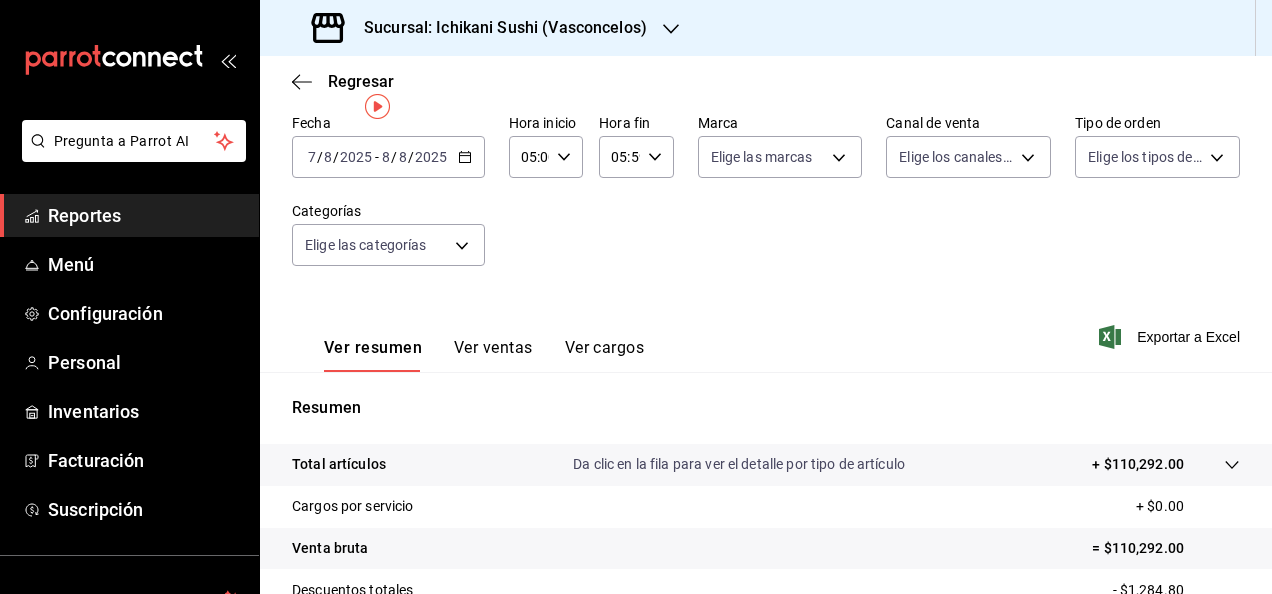 scroll, scrollTop: 94, scrollLeft: 0, axis: vertical 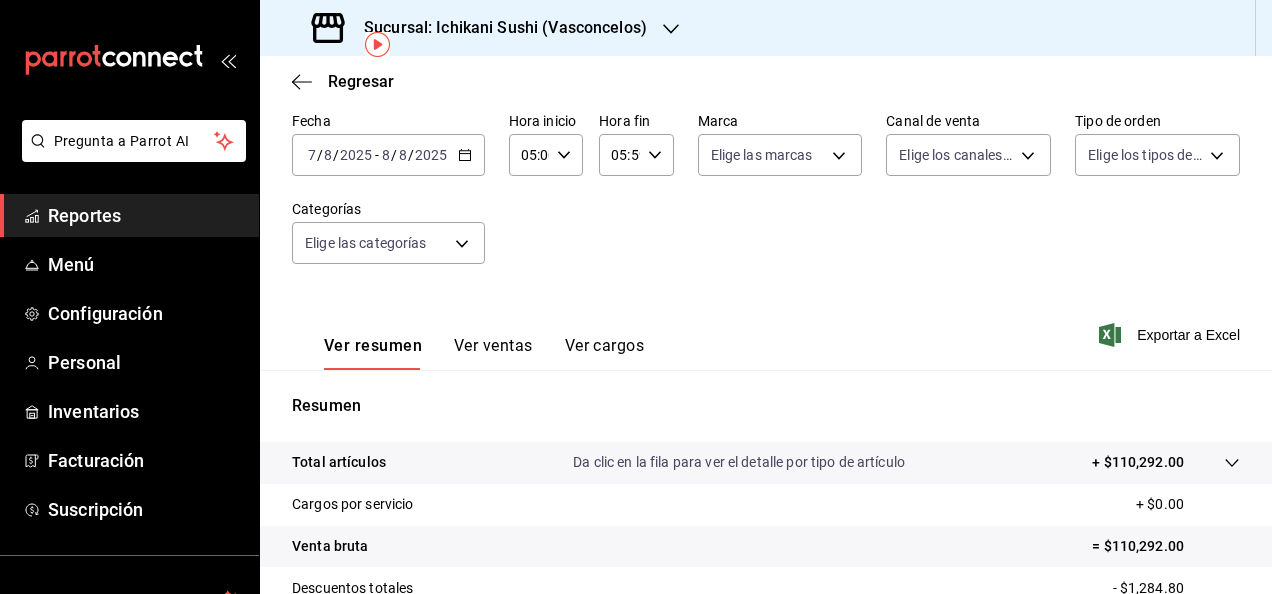 click on "Total artículos Da clic en la fila para ver el detalle por tipo de artículo + $110,292.00" at bounding box center [738, 462] 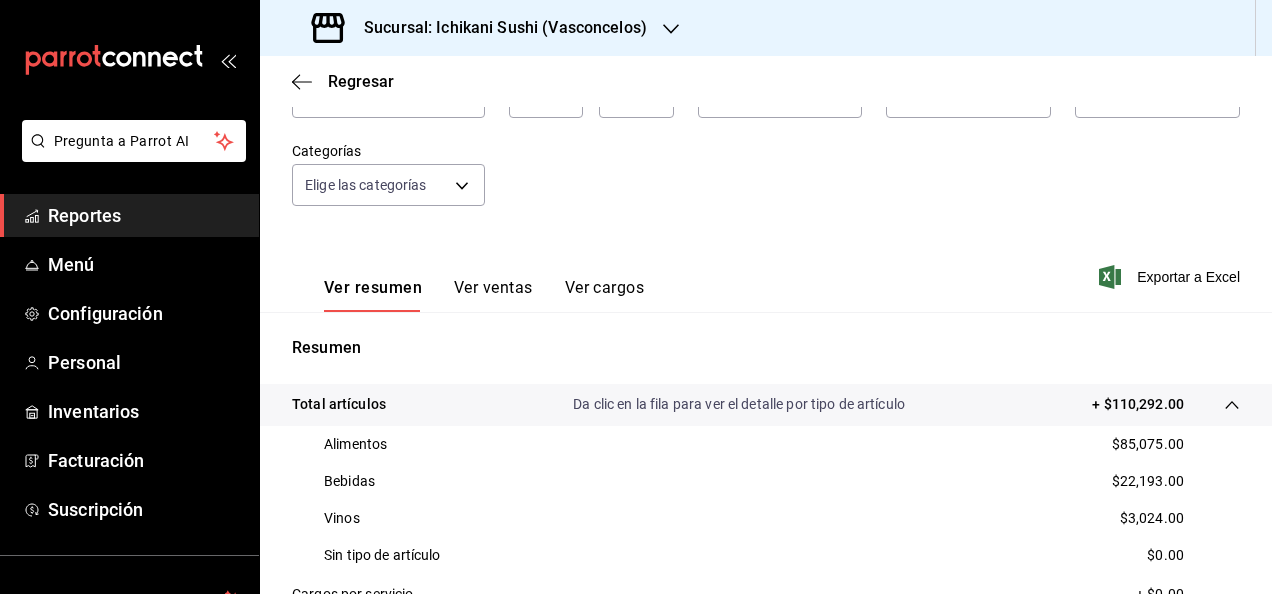 scroll, scrollTop: 158, scrollLeft: 0, axis: vertical 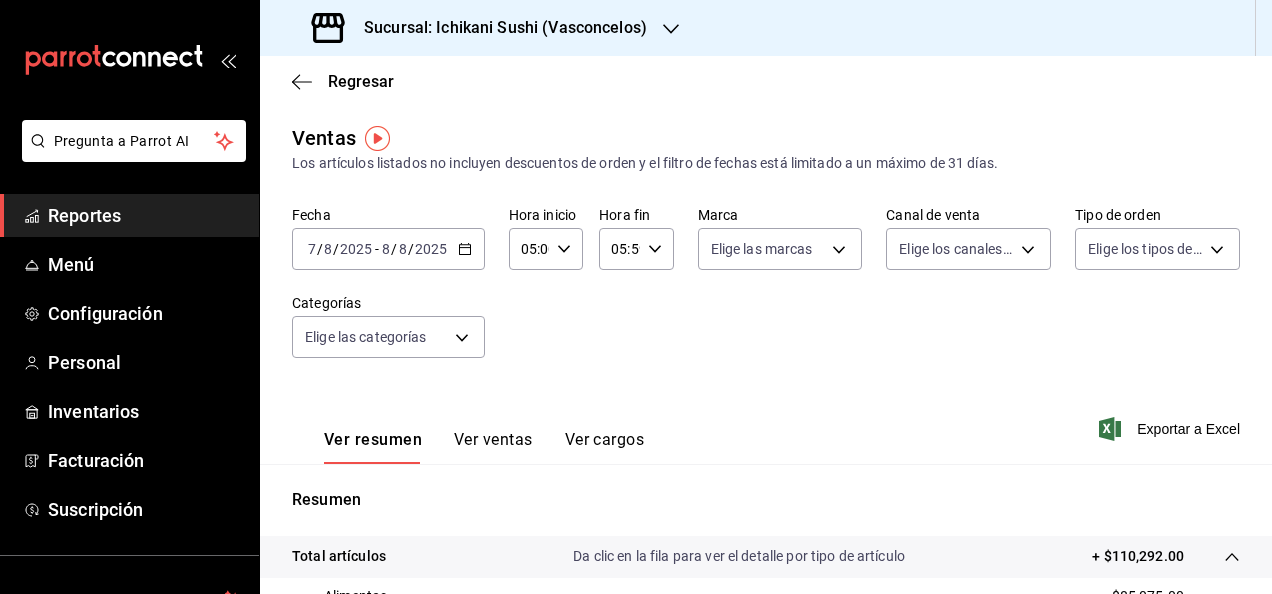 click on "2025-08-07 7 / 8 / 2025 - 2025-08-08 8 / 8 / 2025" at bounding box center [388, 249] 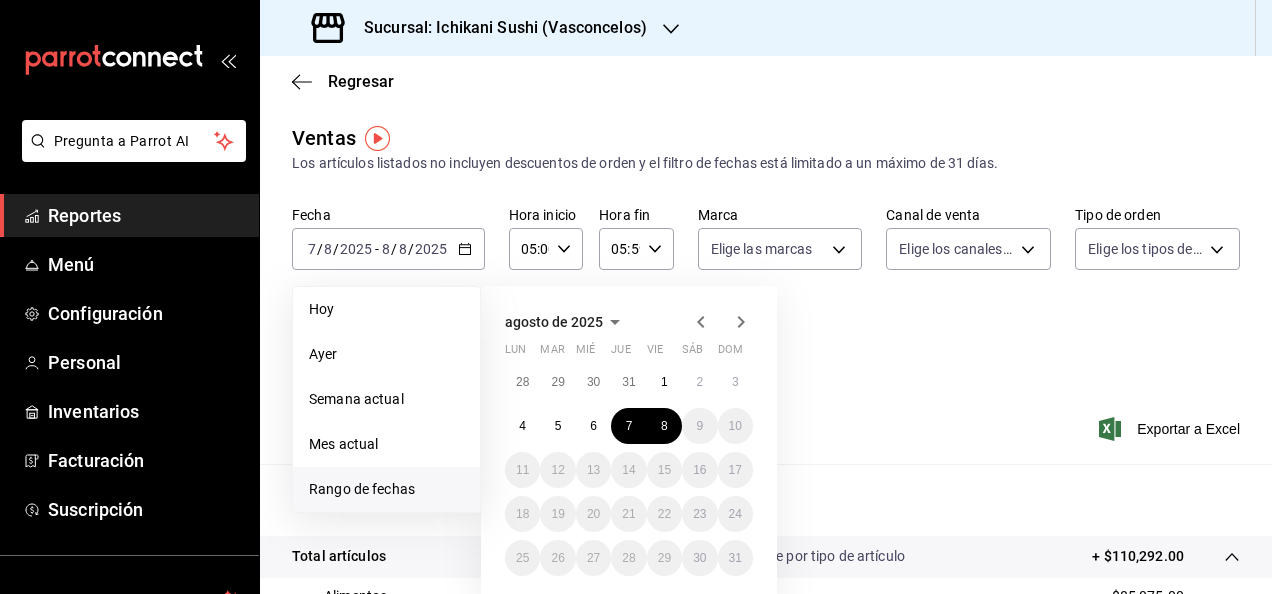 click on "Reportes" at bounding box center (129, 215) 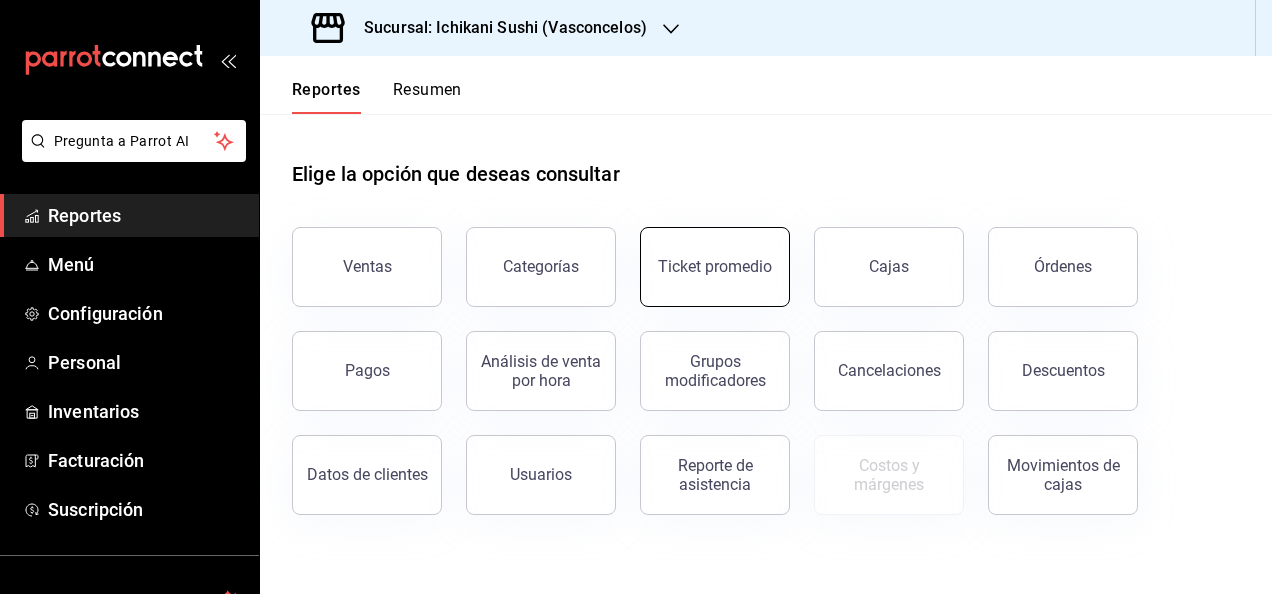 click on "Ticket promedio" at bounding box center (715, 267) 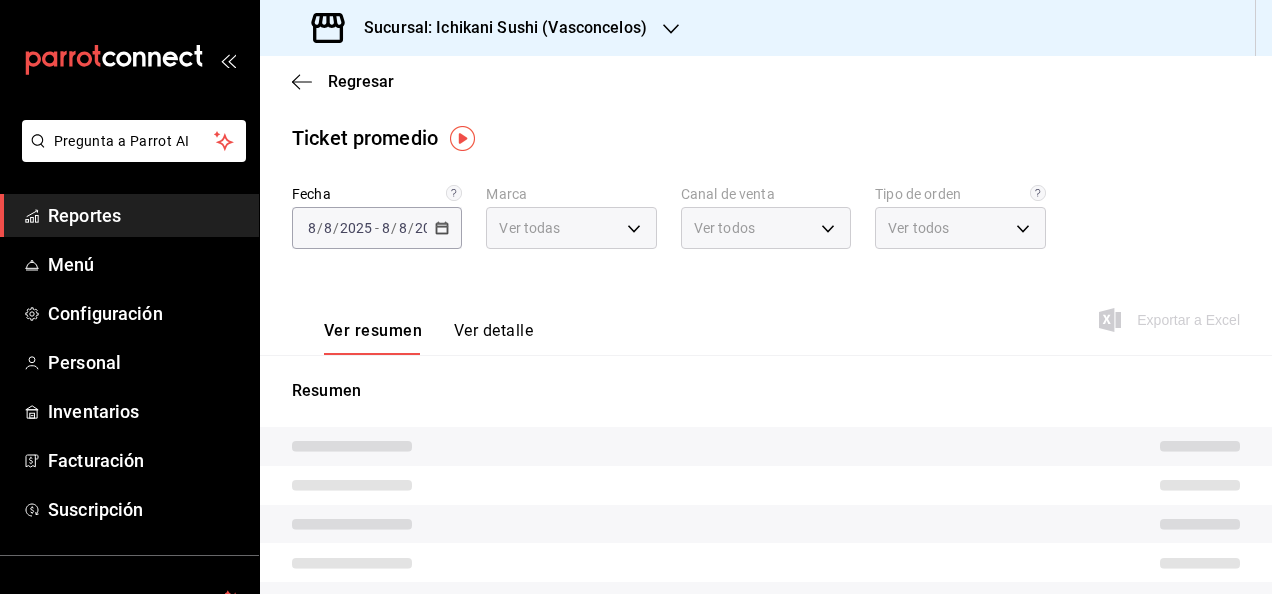 type on "3e284276-a834-4a39-bc59-2edda2d06158" 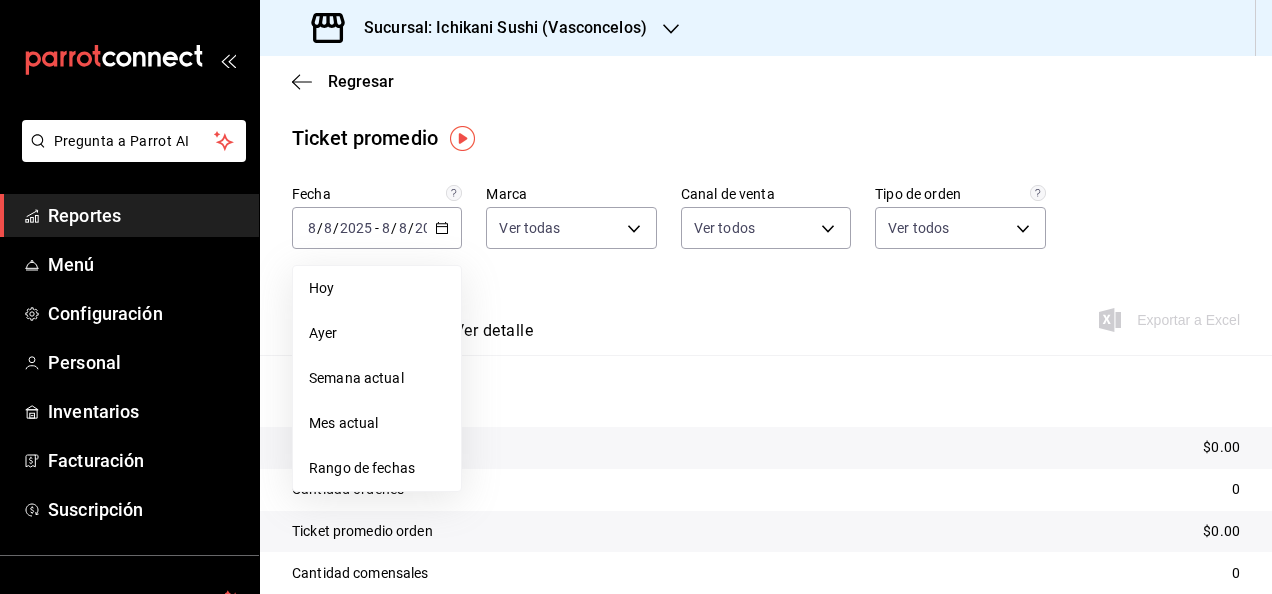 click on "Rango de fechas" at bounding box center [377, 468] 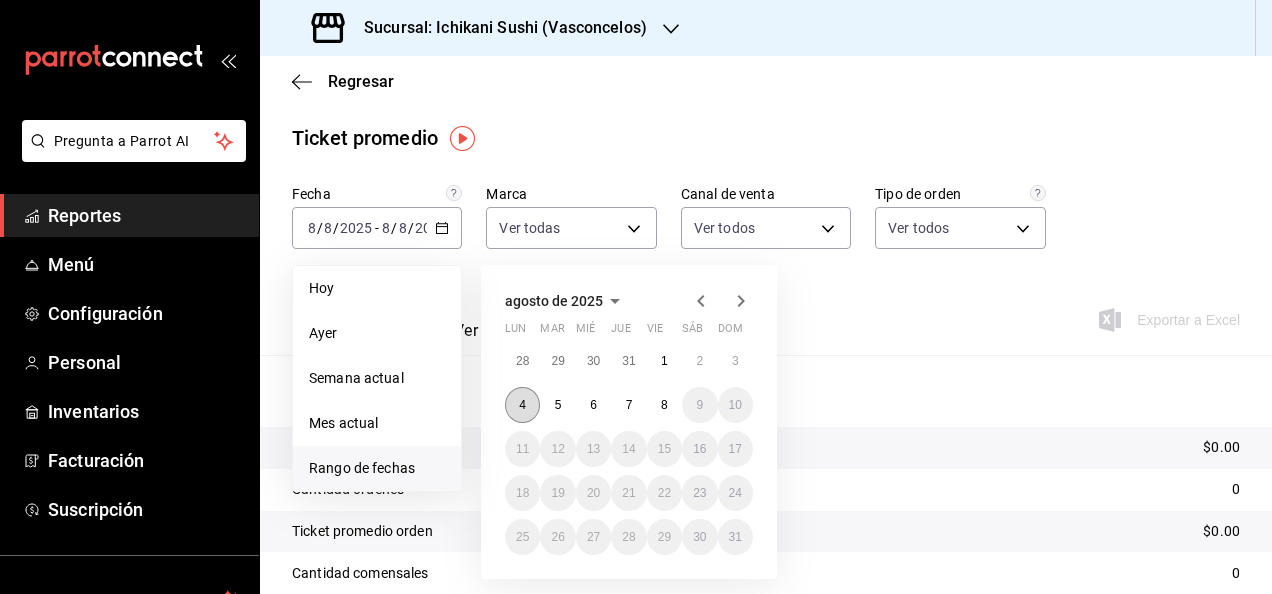 click on "4" at bounding box center [522, 405] 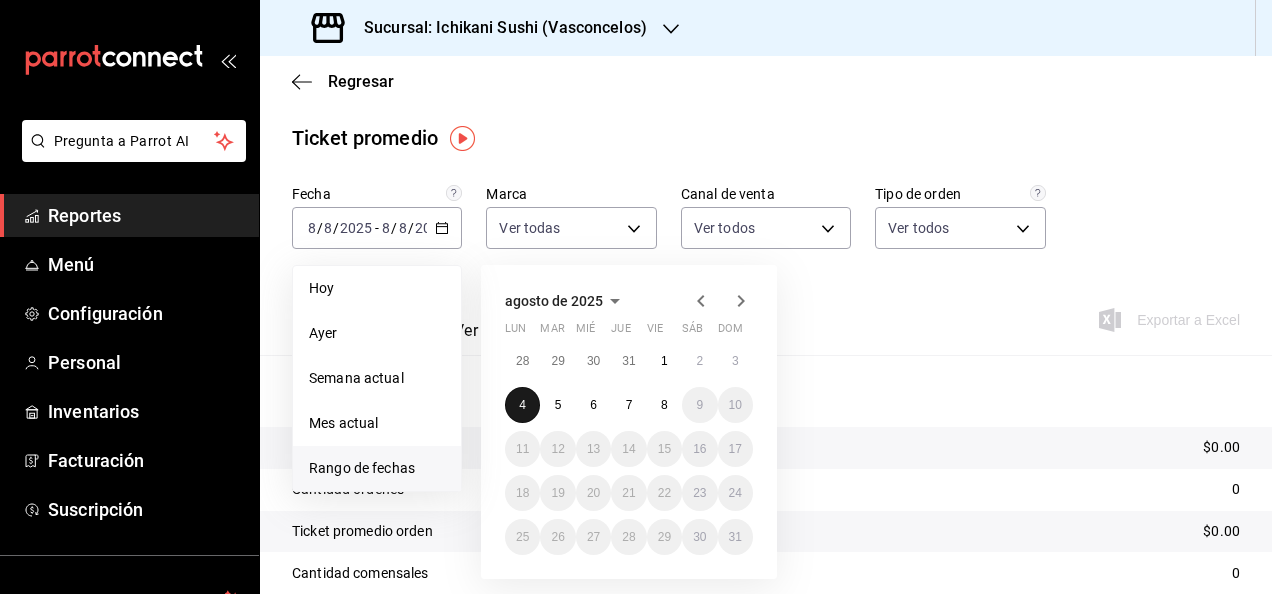 click on "4" at bounding box center (522, 405) 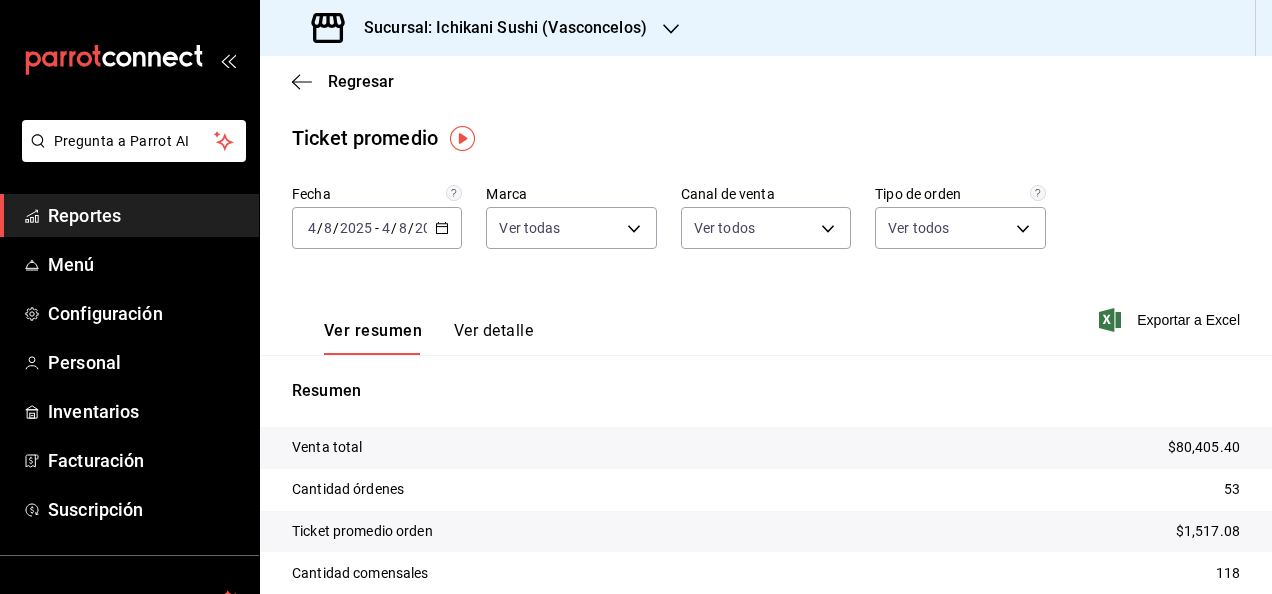 click on "2025-08-04 4 / 8 / 2025 - 2025-08-04 4 / 8 / 2025" at bounding box center [377, 228] 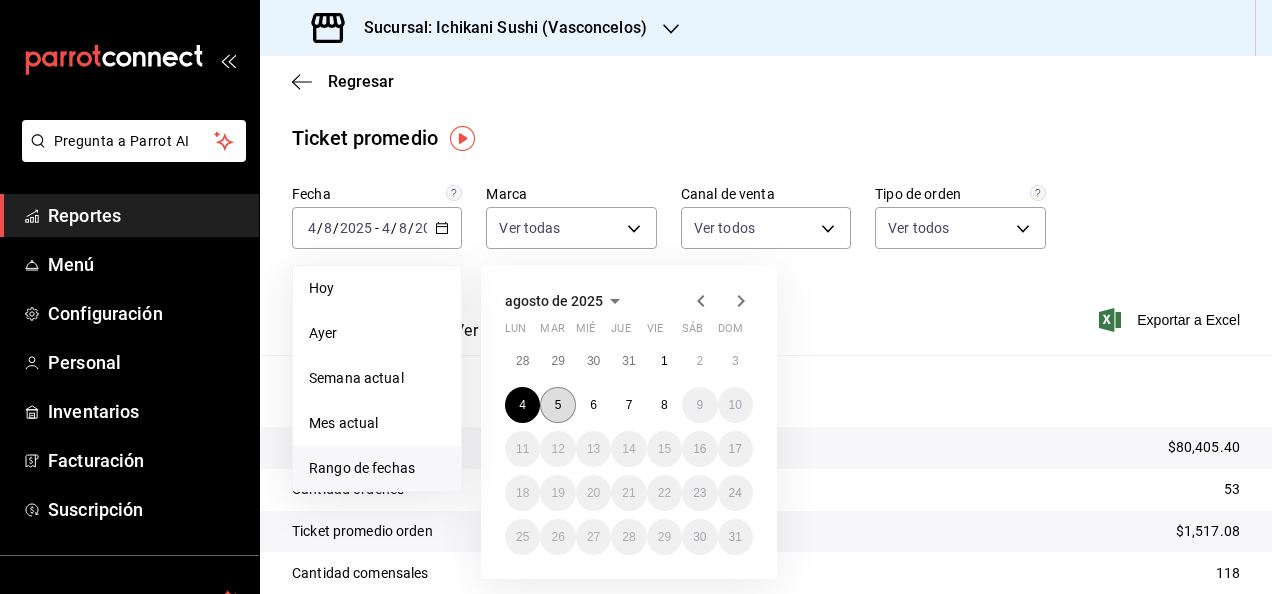 click on "5" at bounding box center (557, 405) 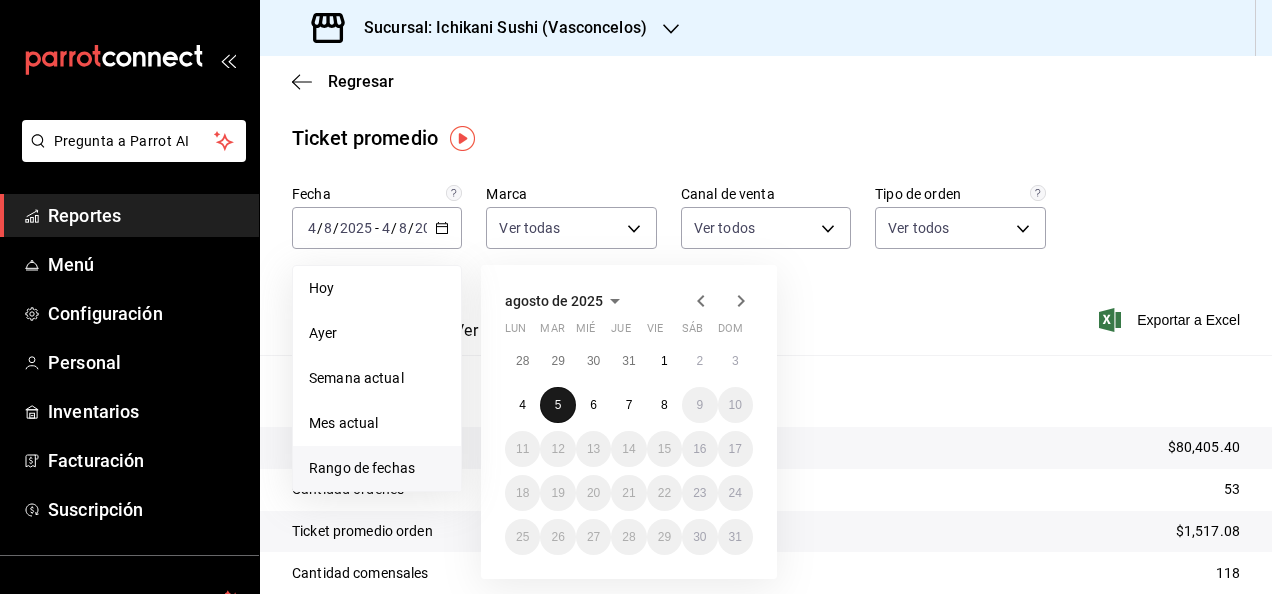 click on "5" at bounding box center [557, 405] 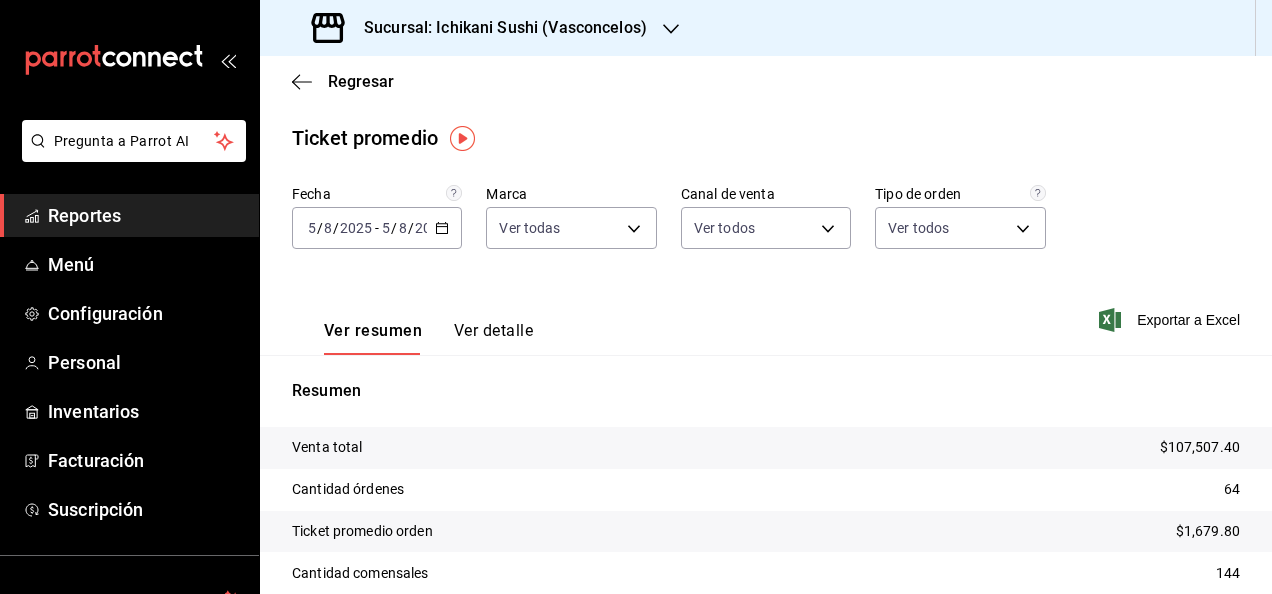 click on "2025" at bounding box center [431, 228] 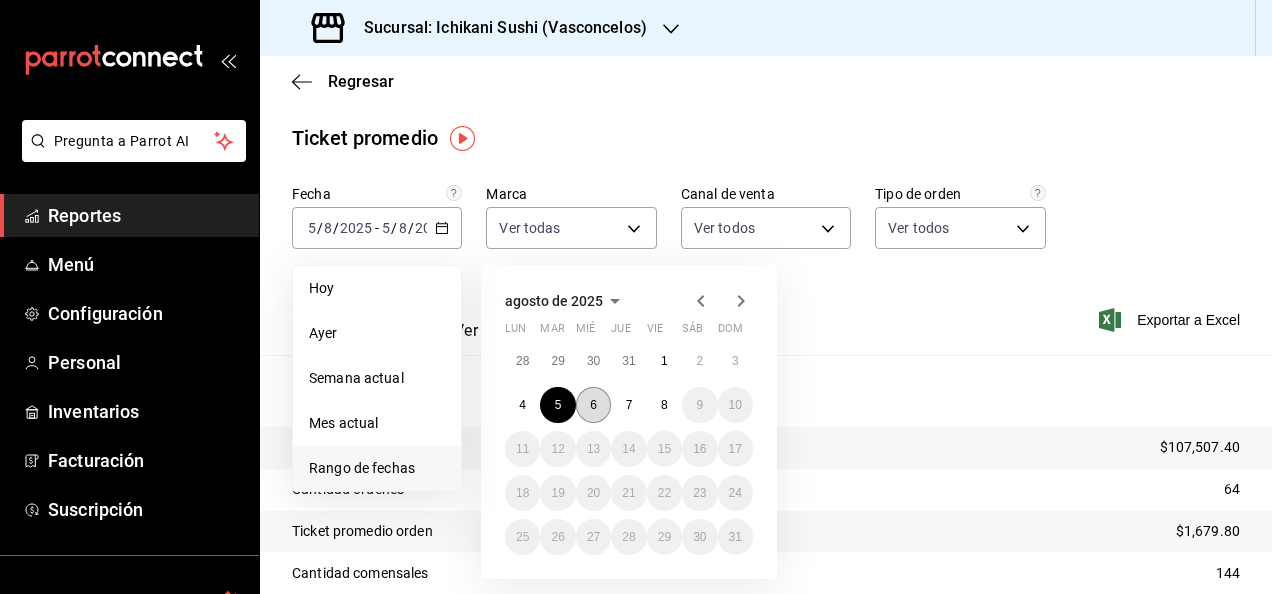 click on "6" at bounding box center (593, 405) 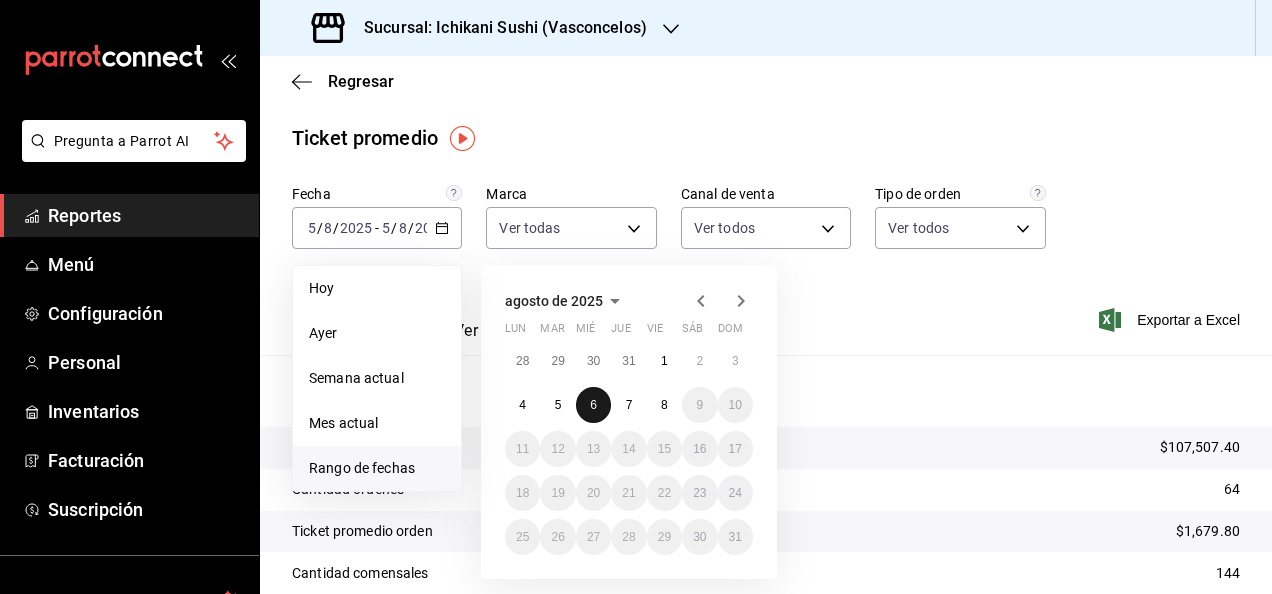 click on "6" at bounding box center [593, 405] 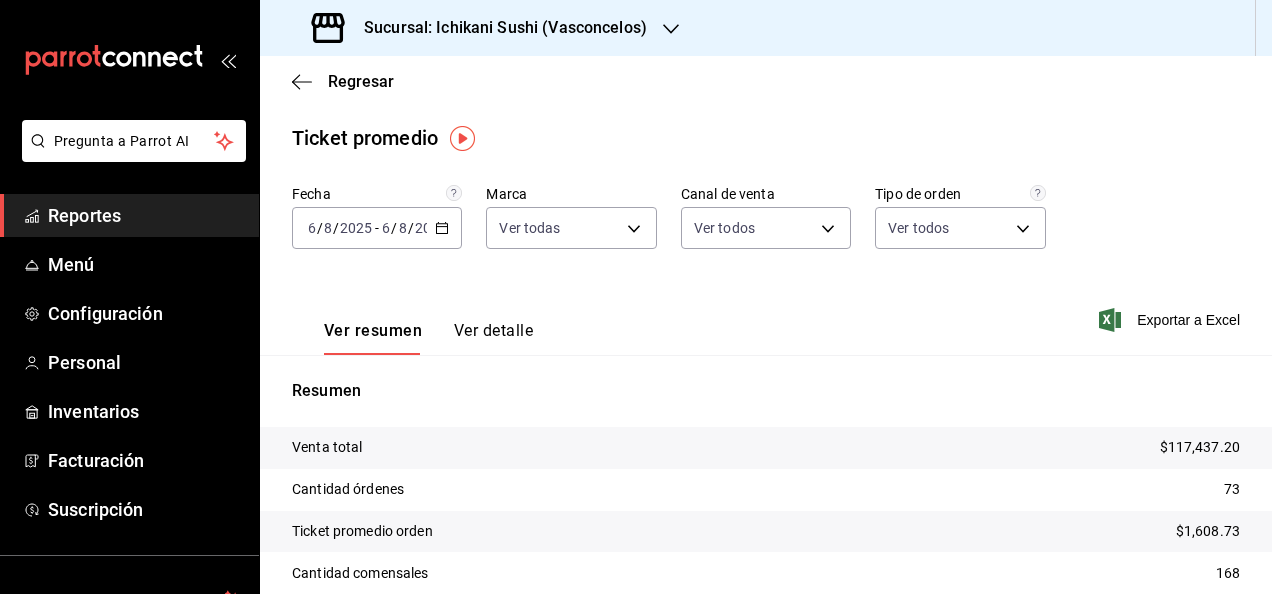 click on "2025-08-06 6 / 8 / 2025 - 2025-08-06 6 / 8 / 2025" at bounding box center (377, 228) 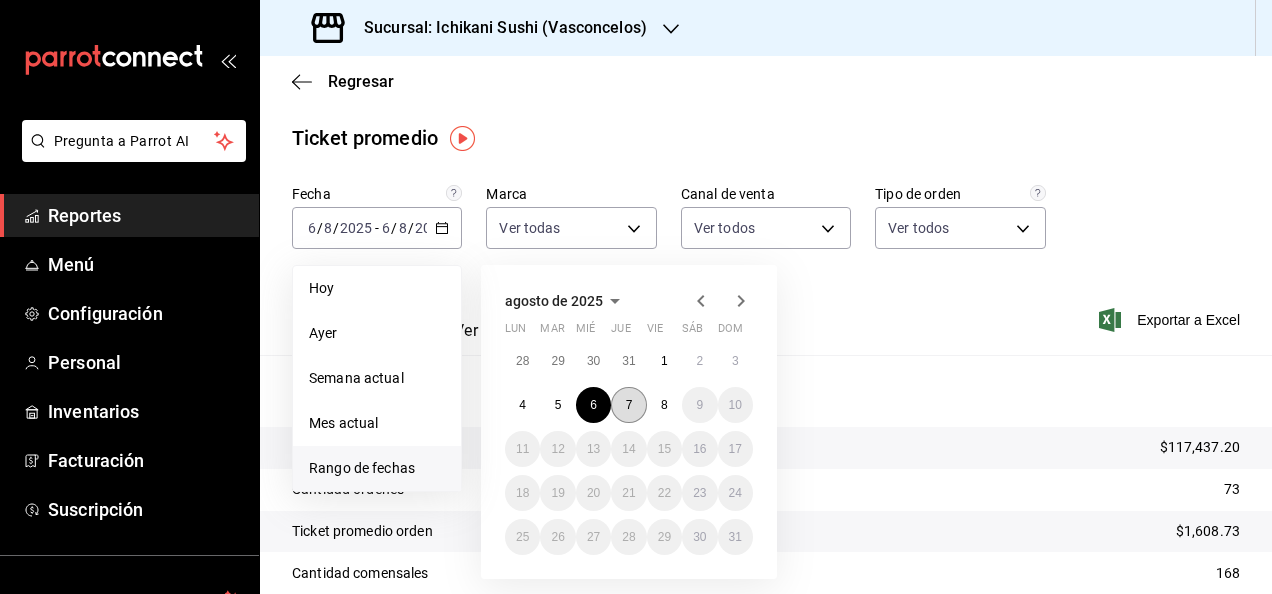 click on "7" at bounding box center [628, 405] 